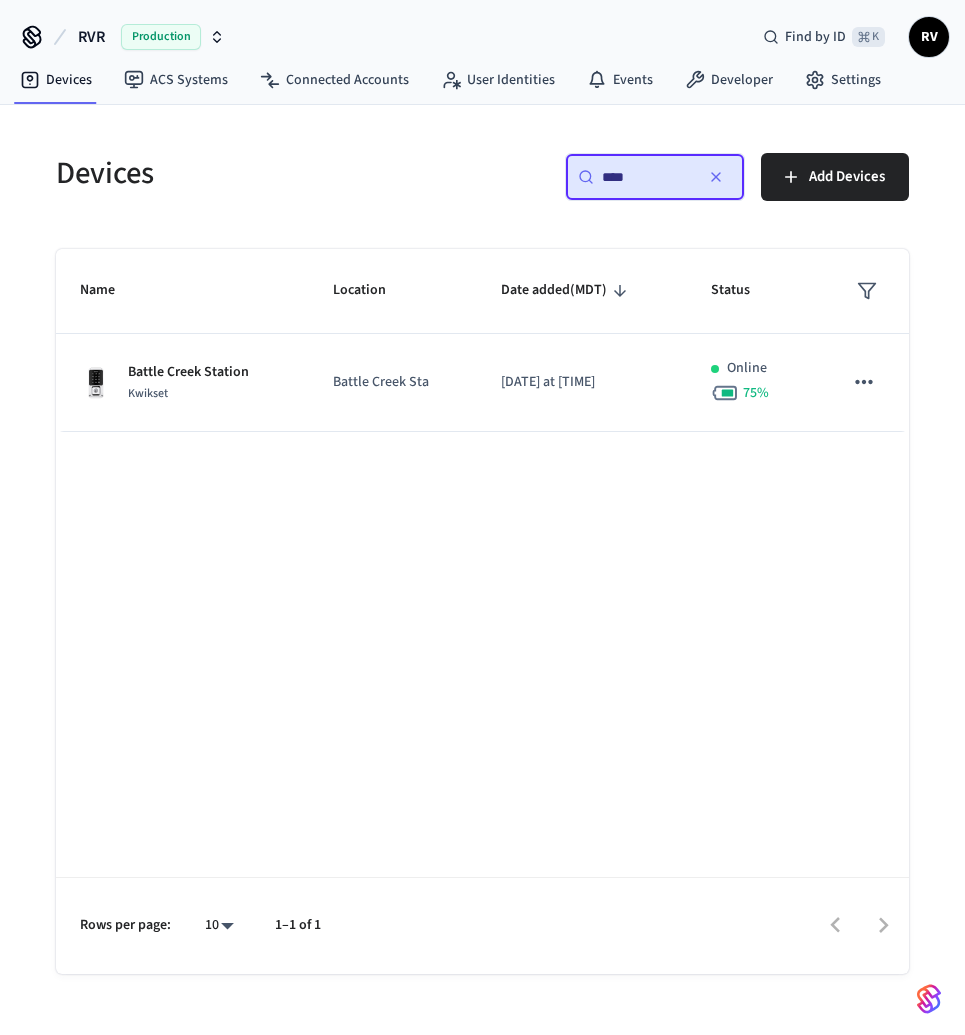 scroll, scrollTop: 0, scrollLeft: 0, axis: both 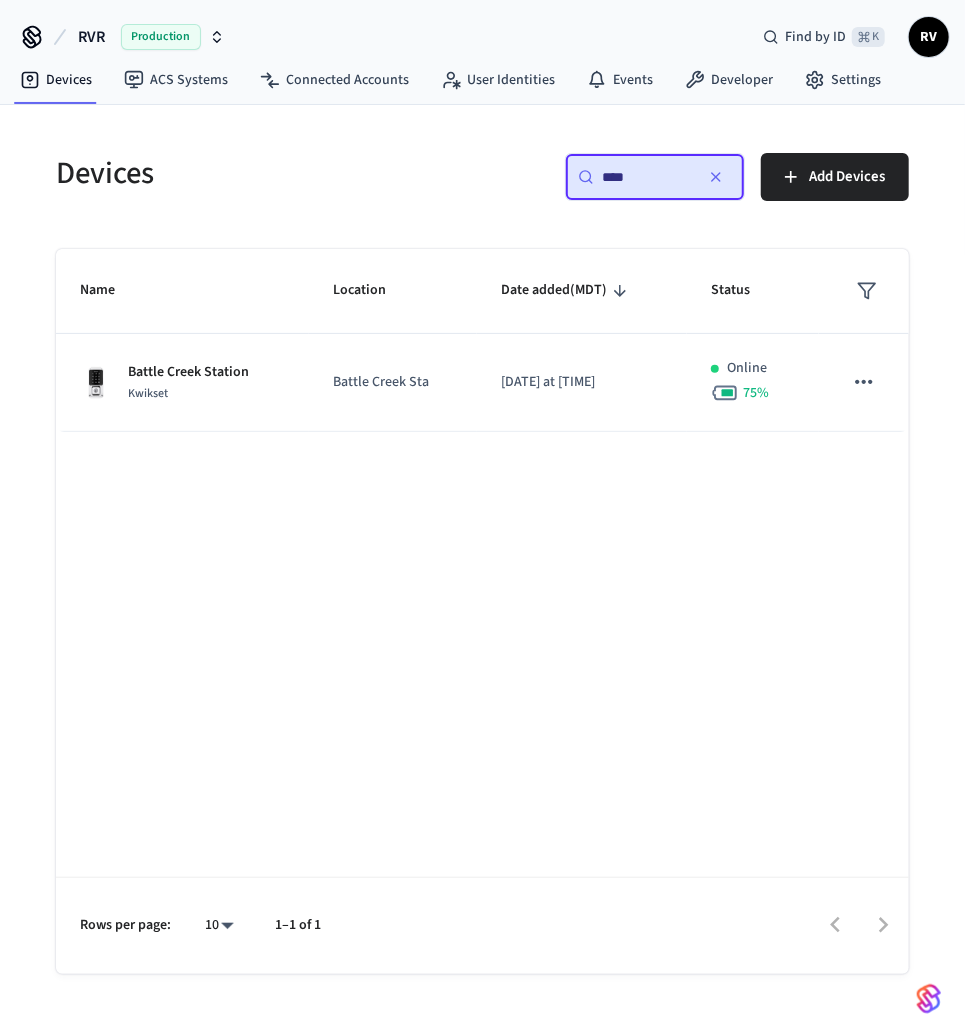 click 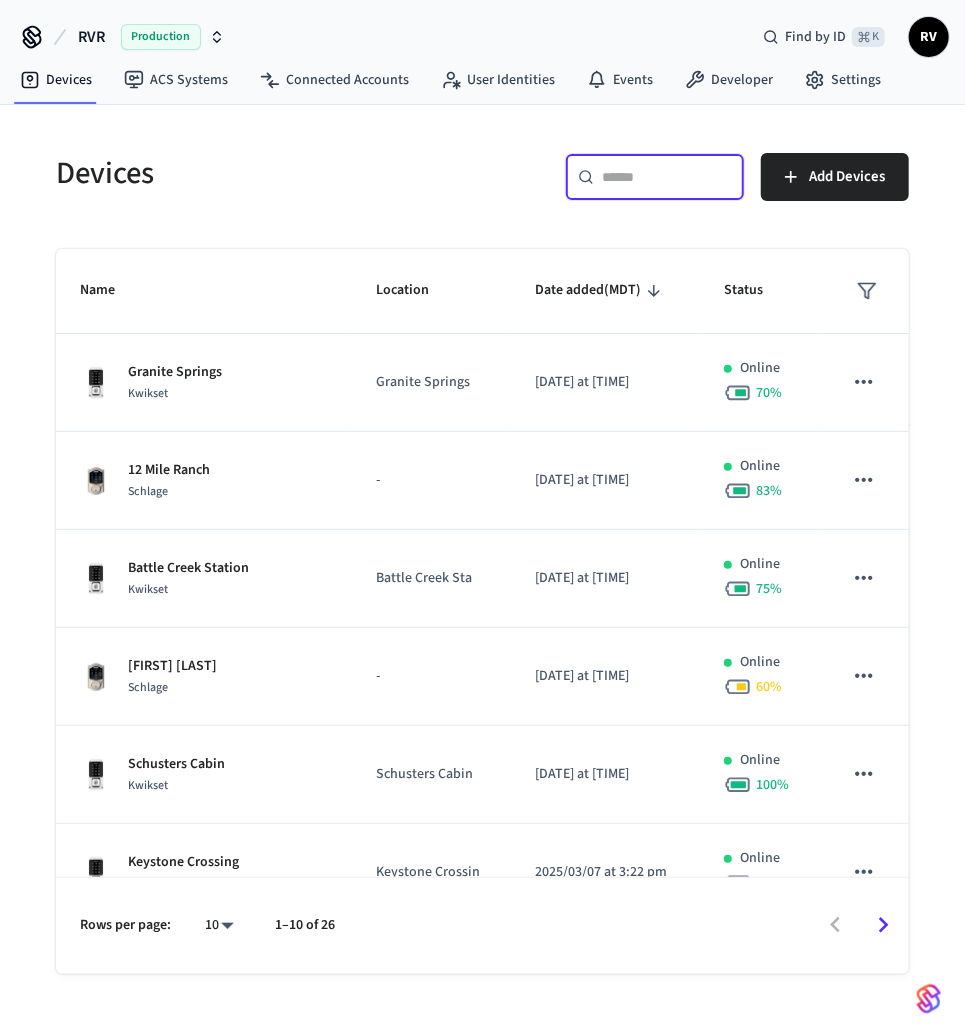 click at bounding box center [667, 177] 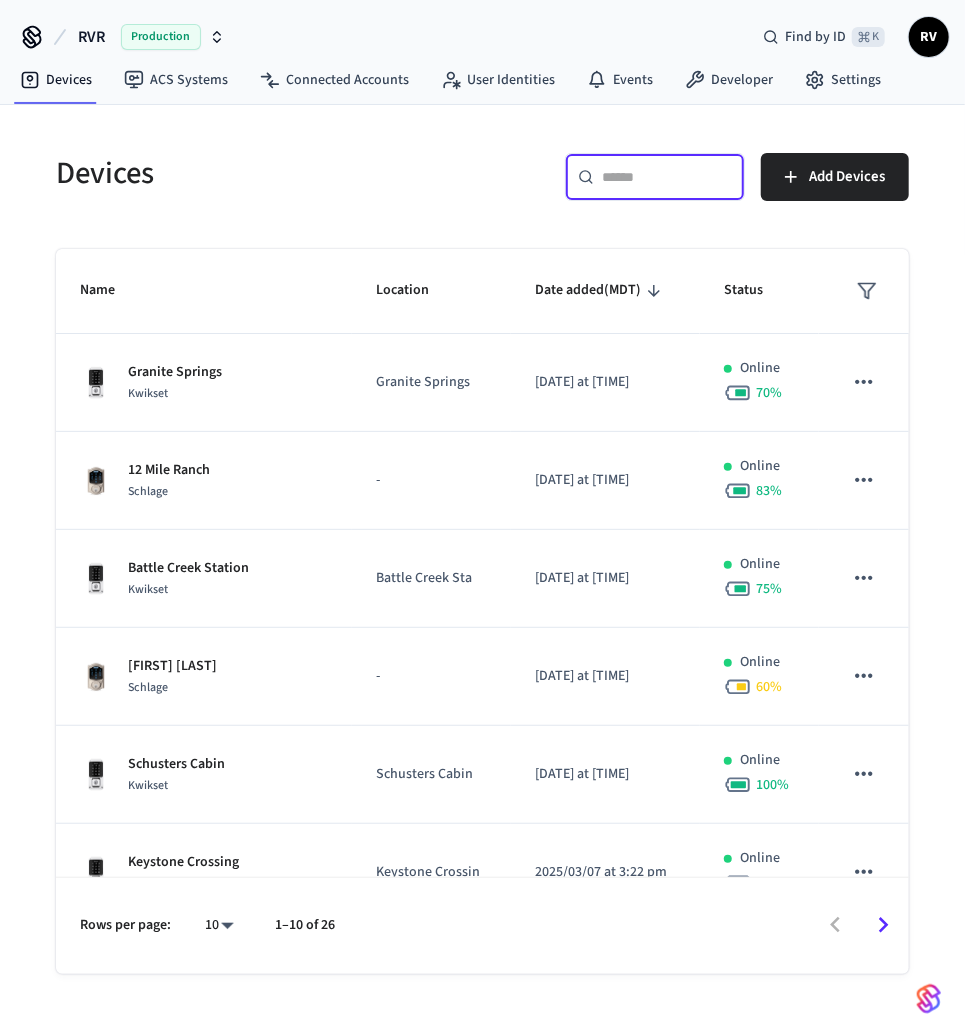 click at bounding box center (667, 177) 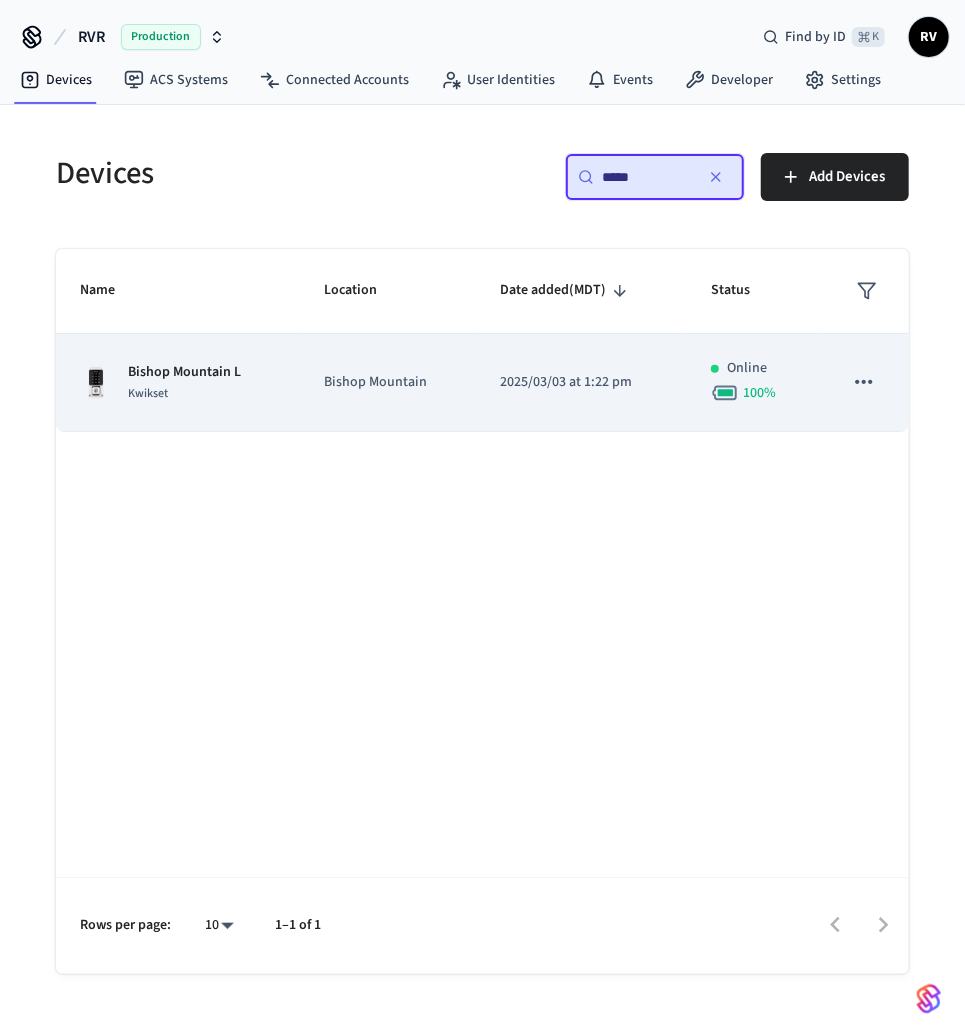 type on "*****" 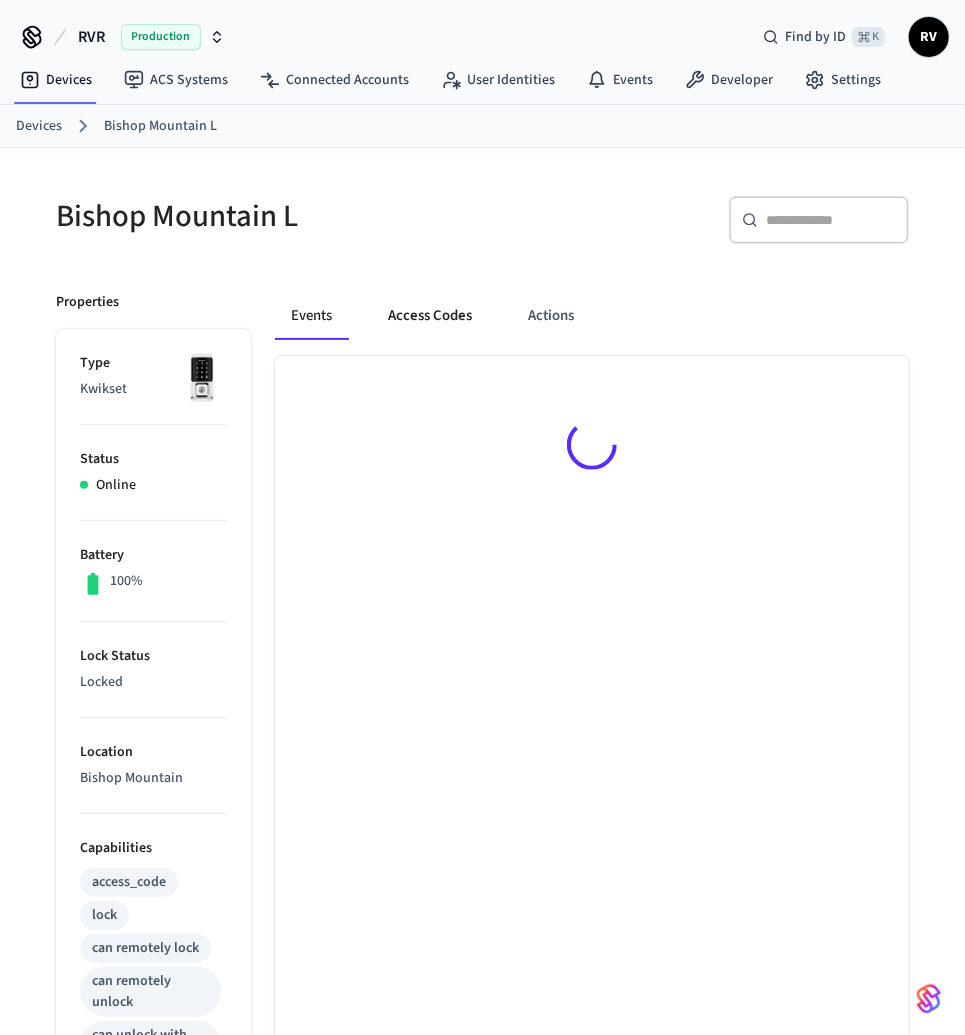 click on "Access Codes" at bounding box center (430, 316) 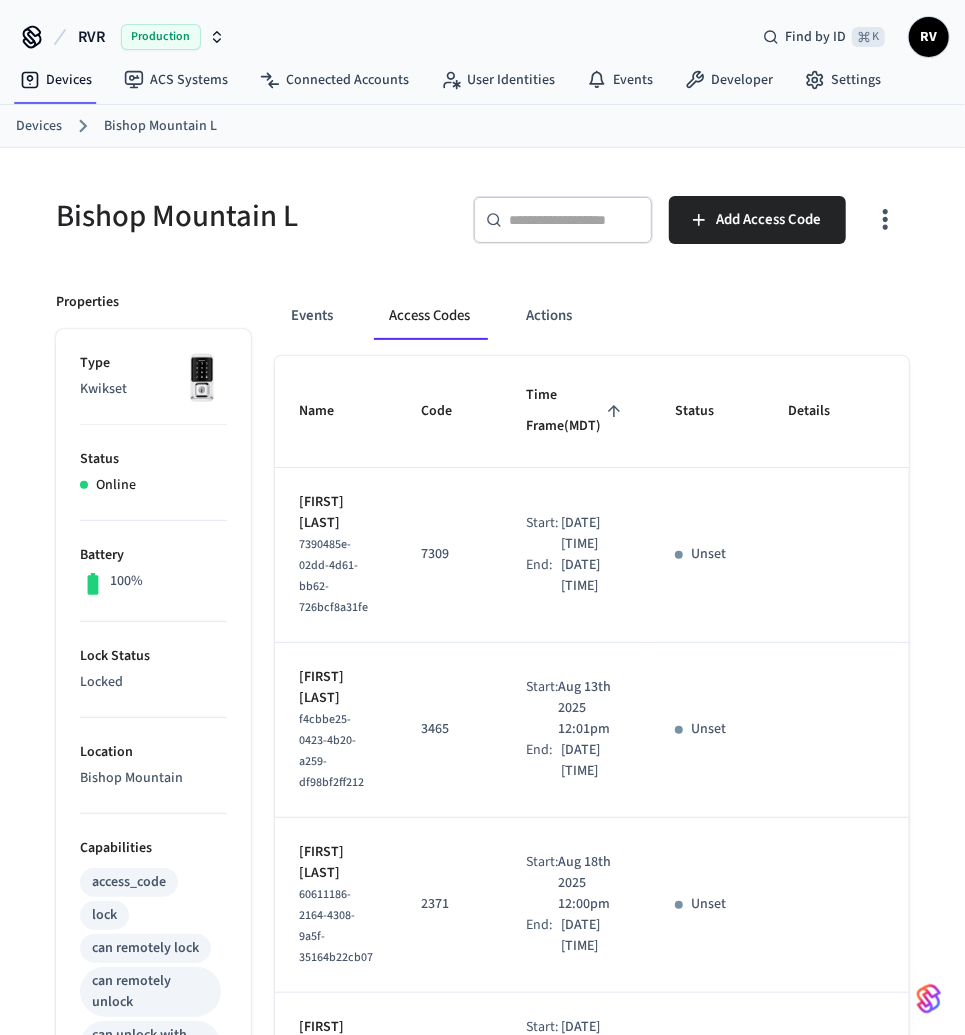 type 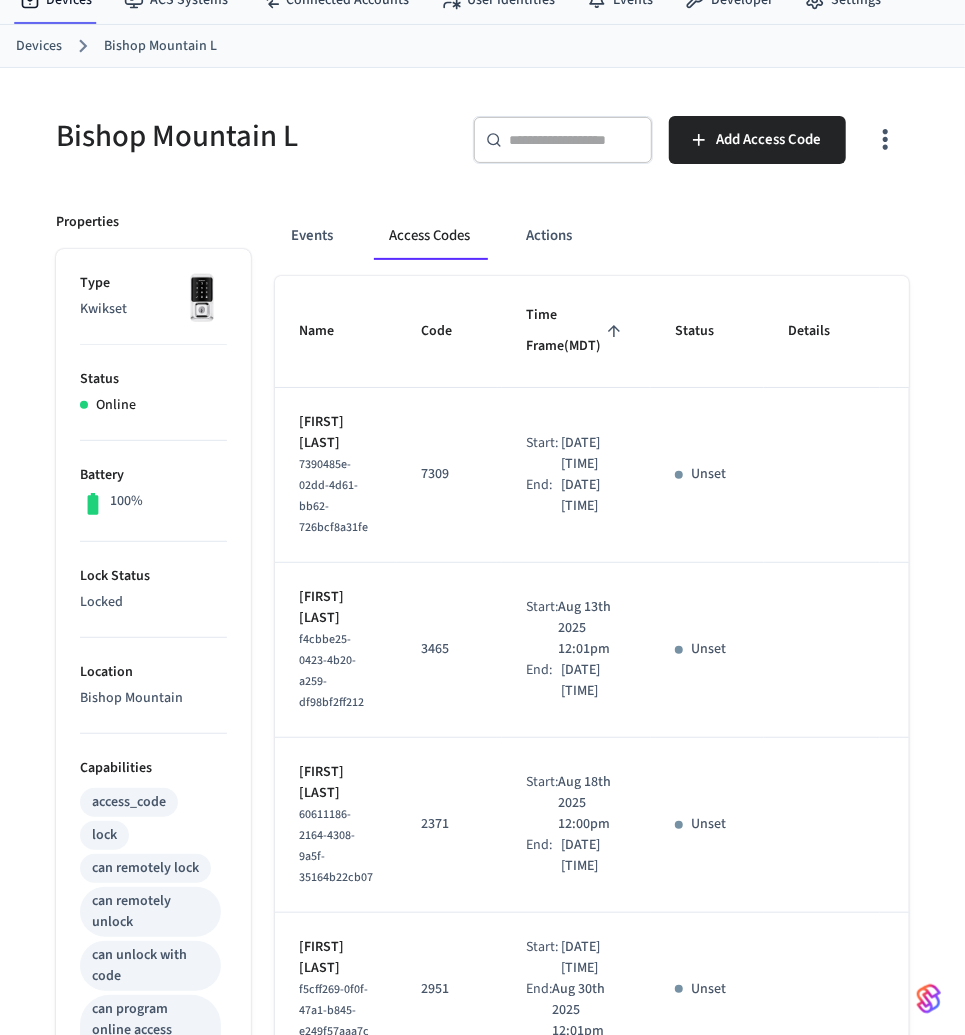 scroll, scrollTop: 77, scrollLeft: 0, axis: vertical 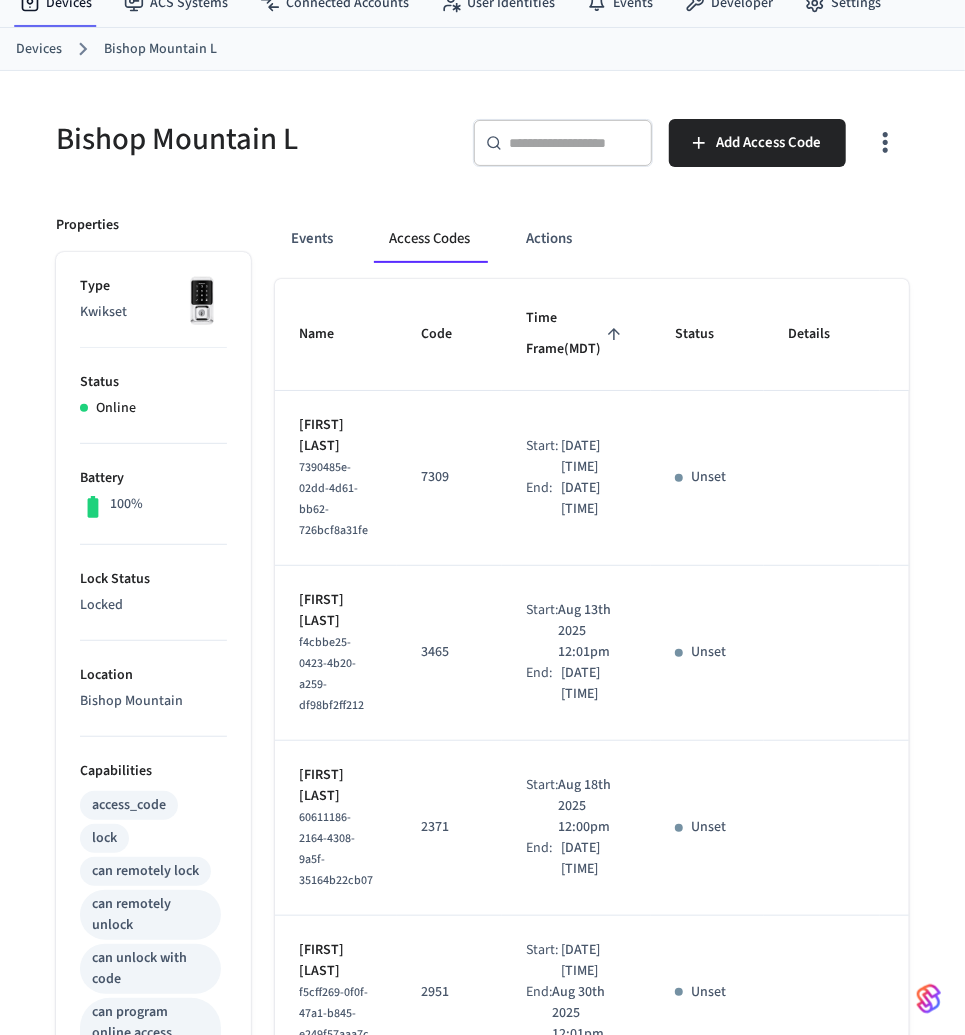 click on "Devices" at bounding box center [39, 49] 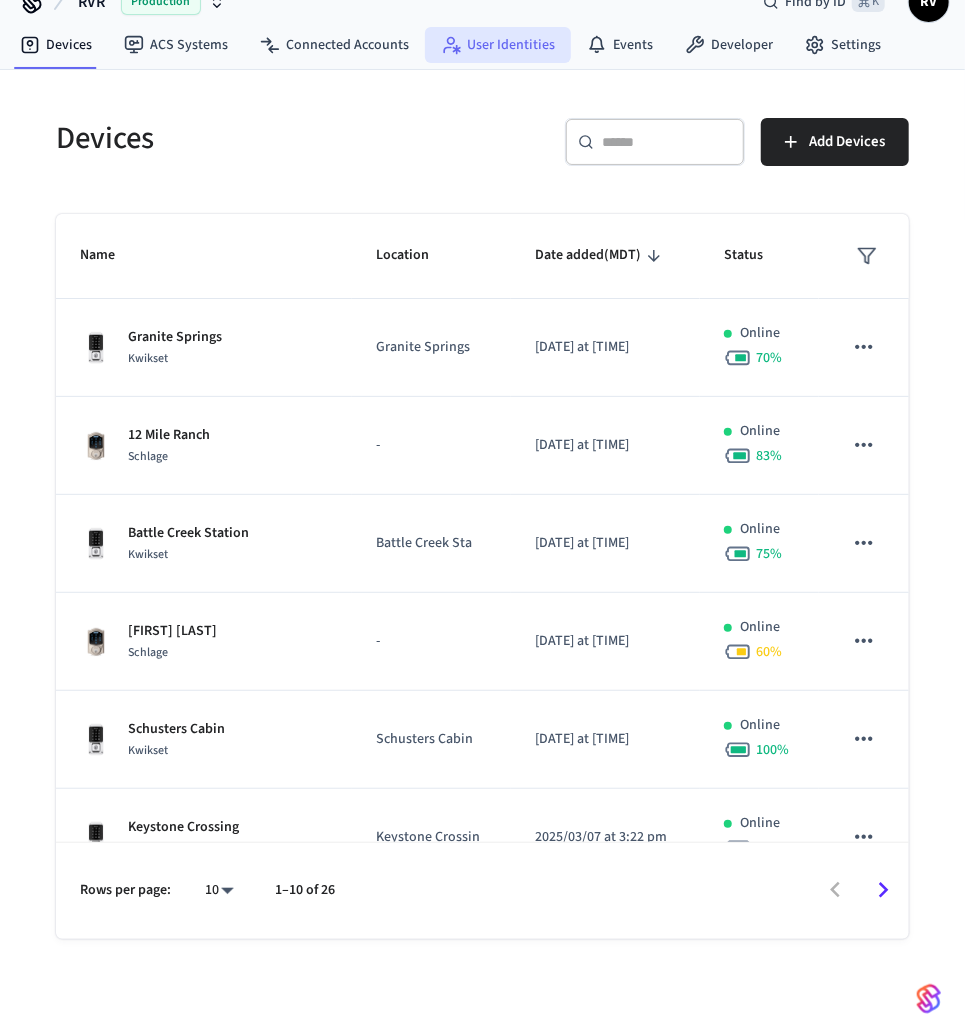 scroll, scrollTop: 0, scrollLeft: 0, axis: both 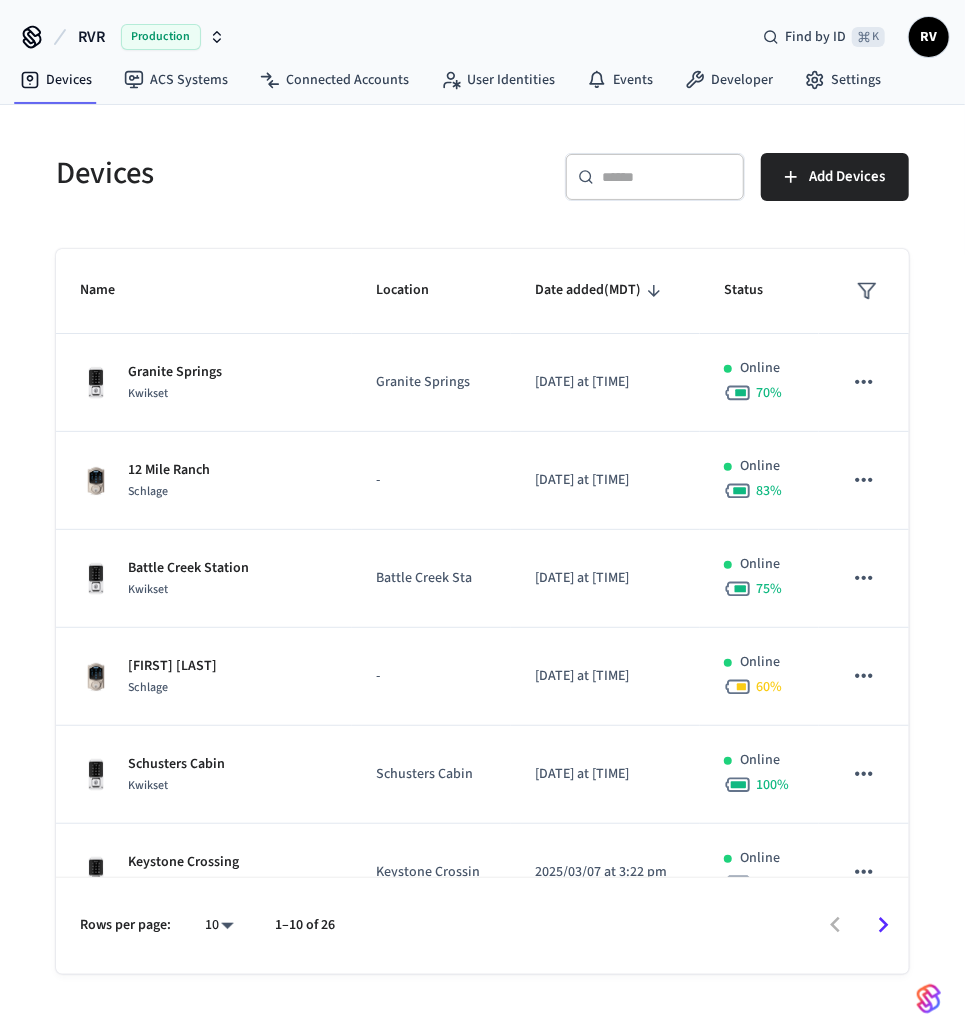 click at bounding box center [667, 177] 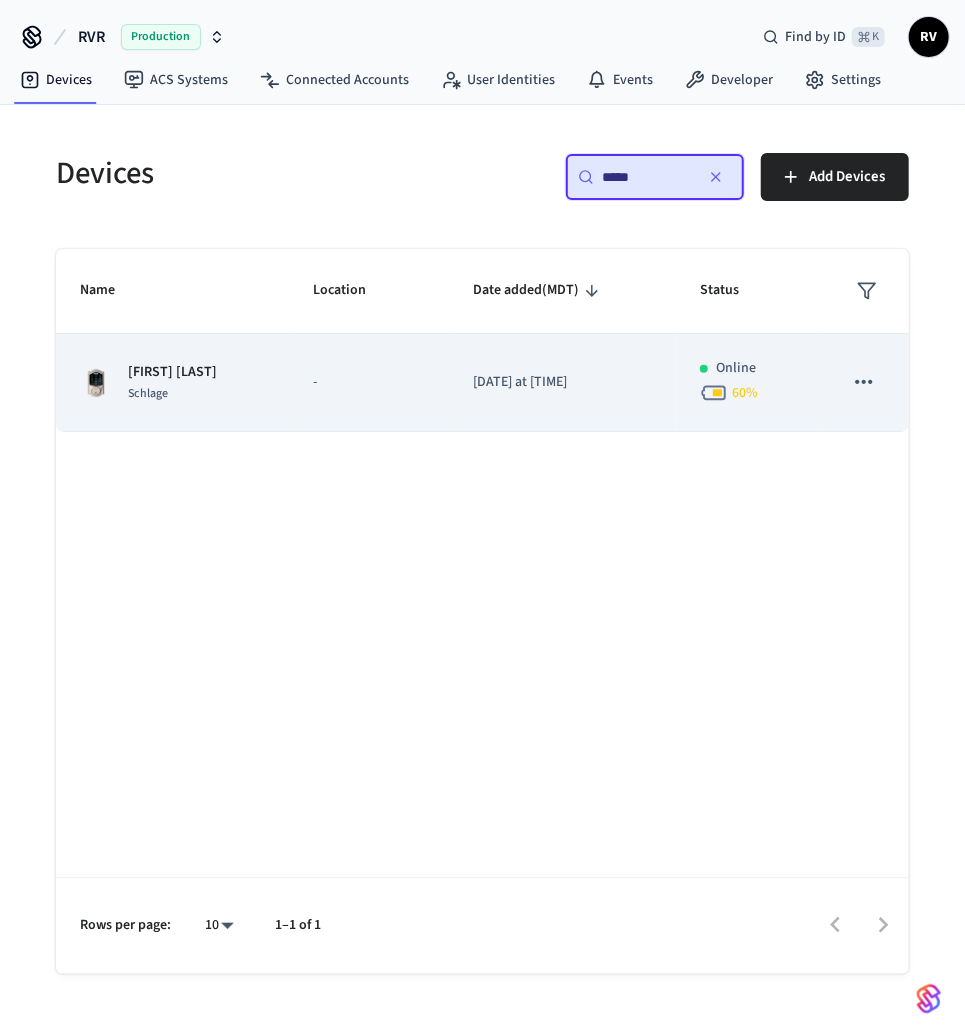 type on "*****" 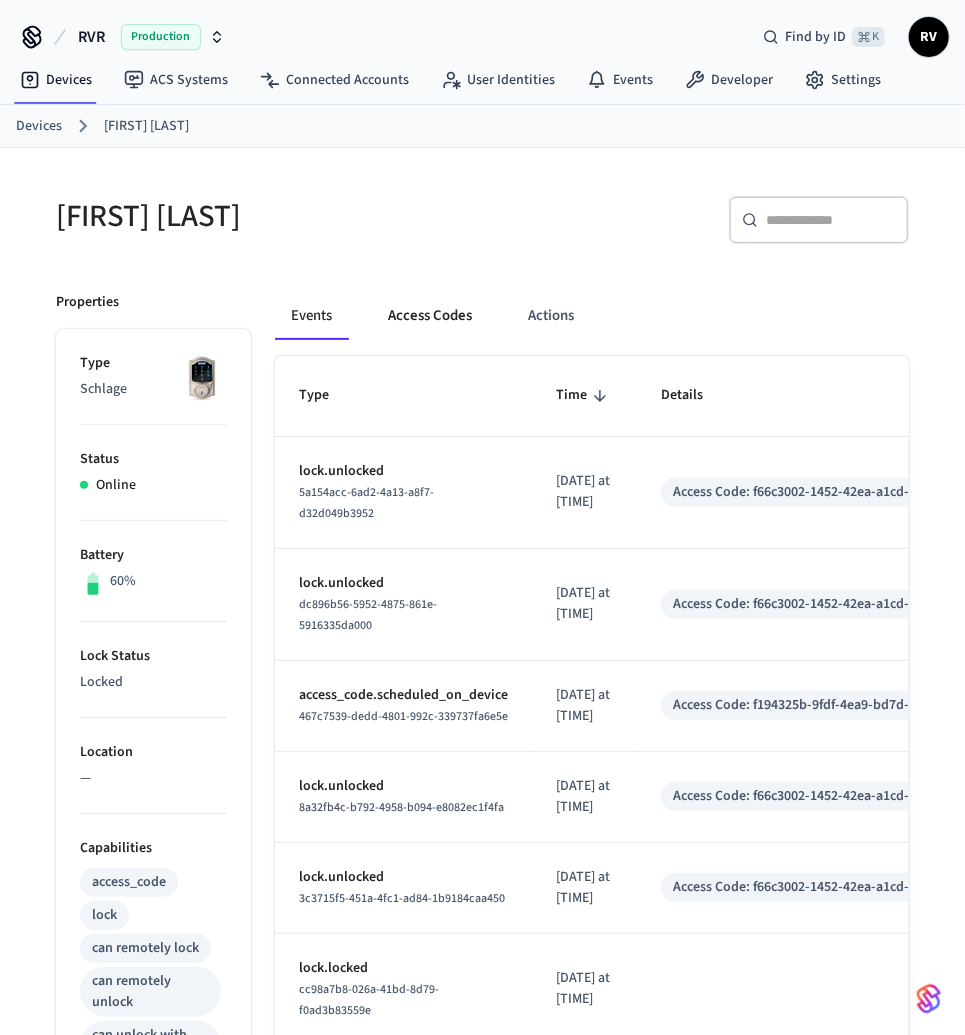 click on "Access Codes" at bounding box center [430, 316] 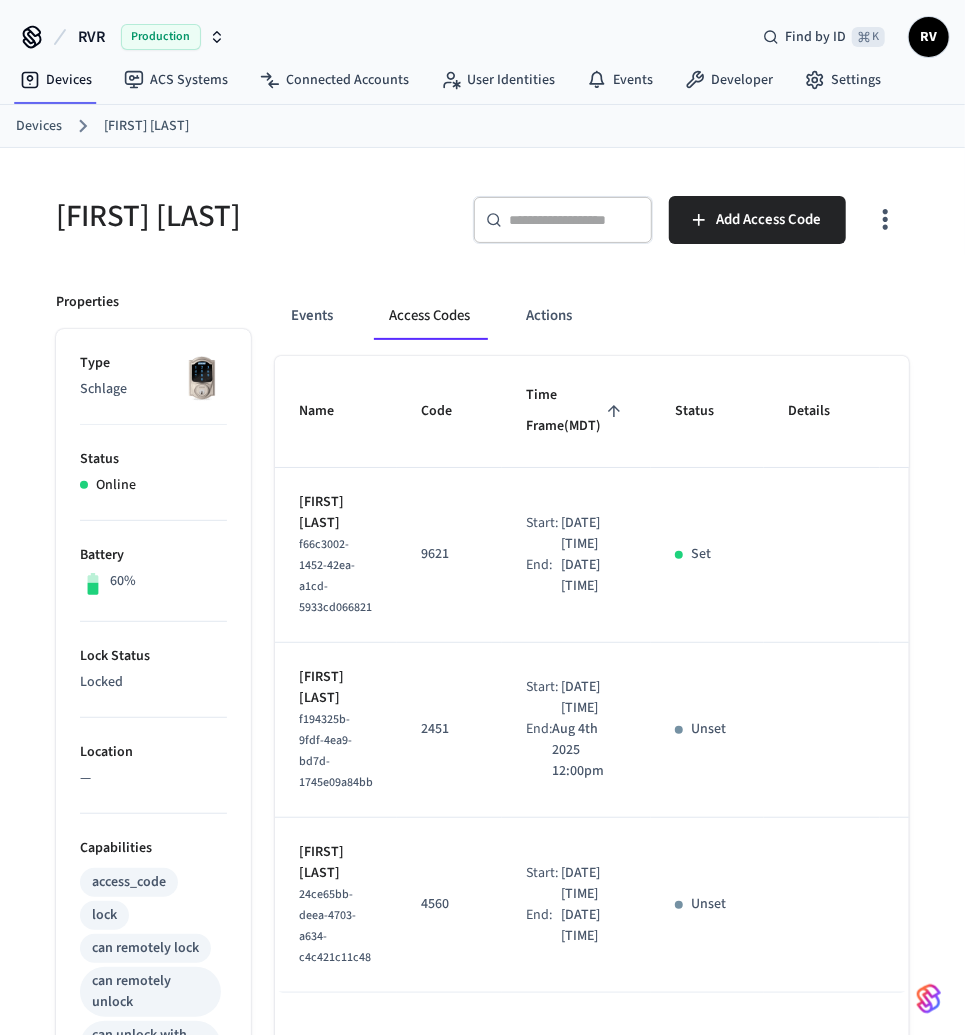 click on "2451" at bounding box center [449, 730] 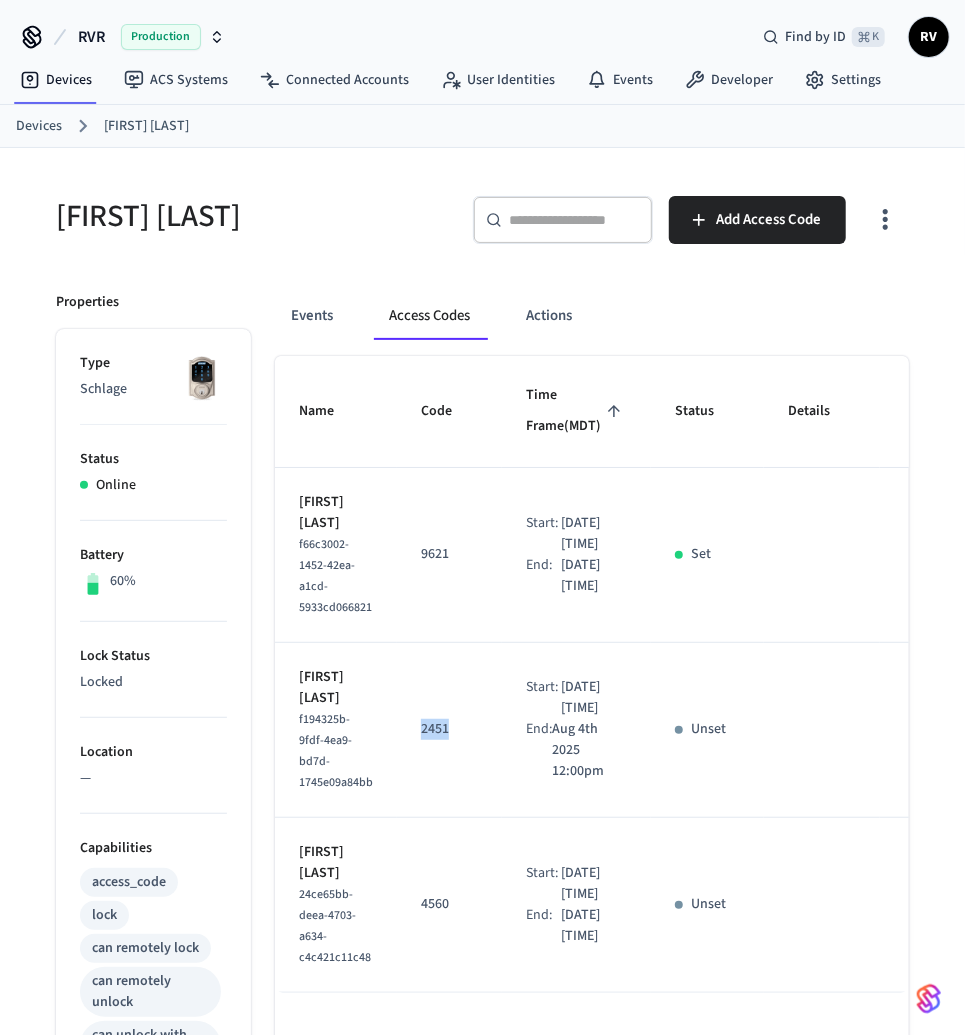 click on "2451" at bounding box center [449, 730] 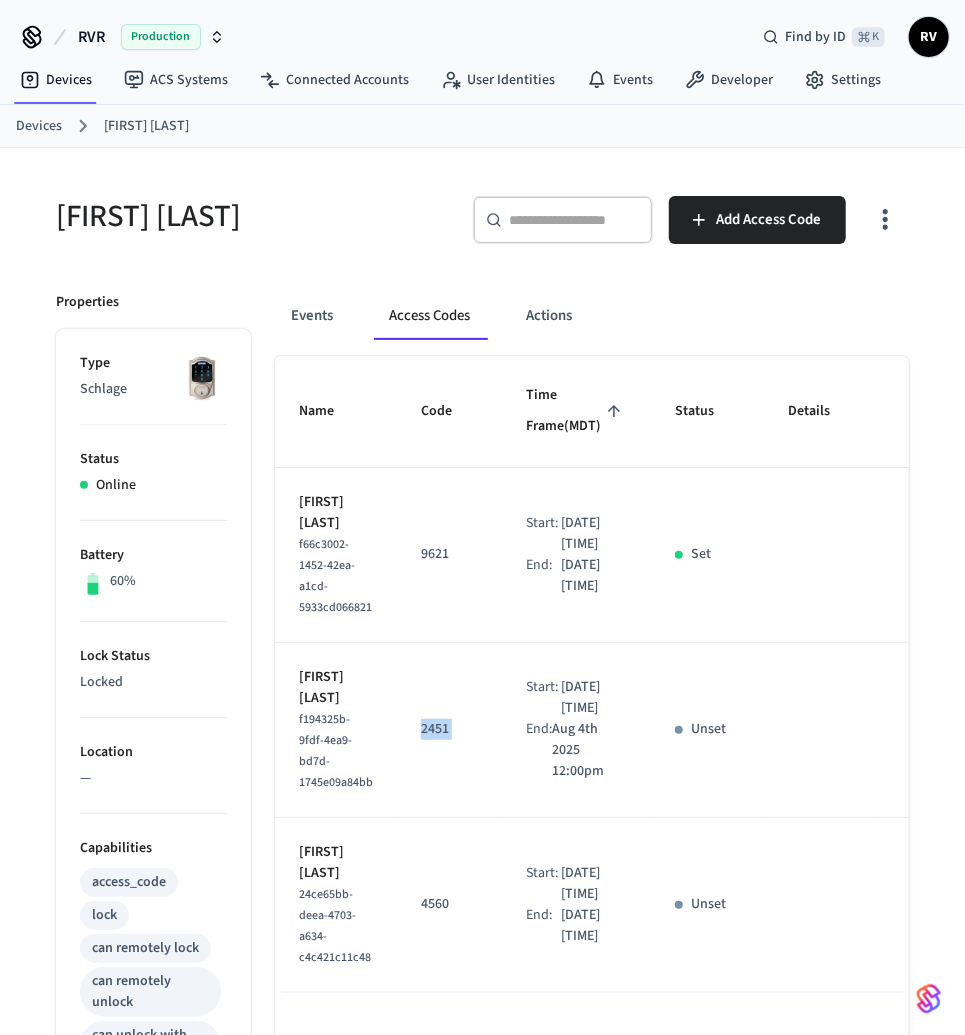 click on "2451" at bounding box center [449, 730] 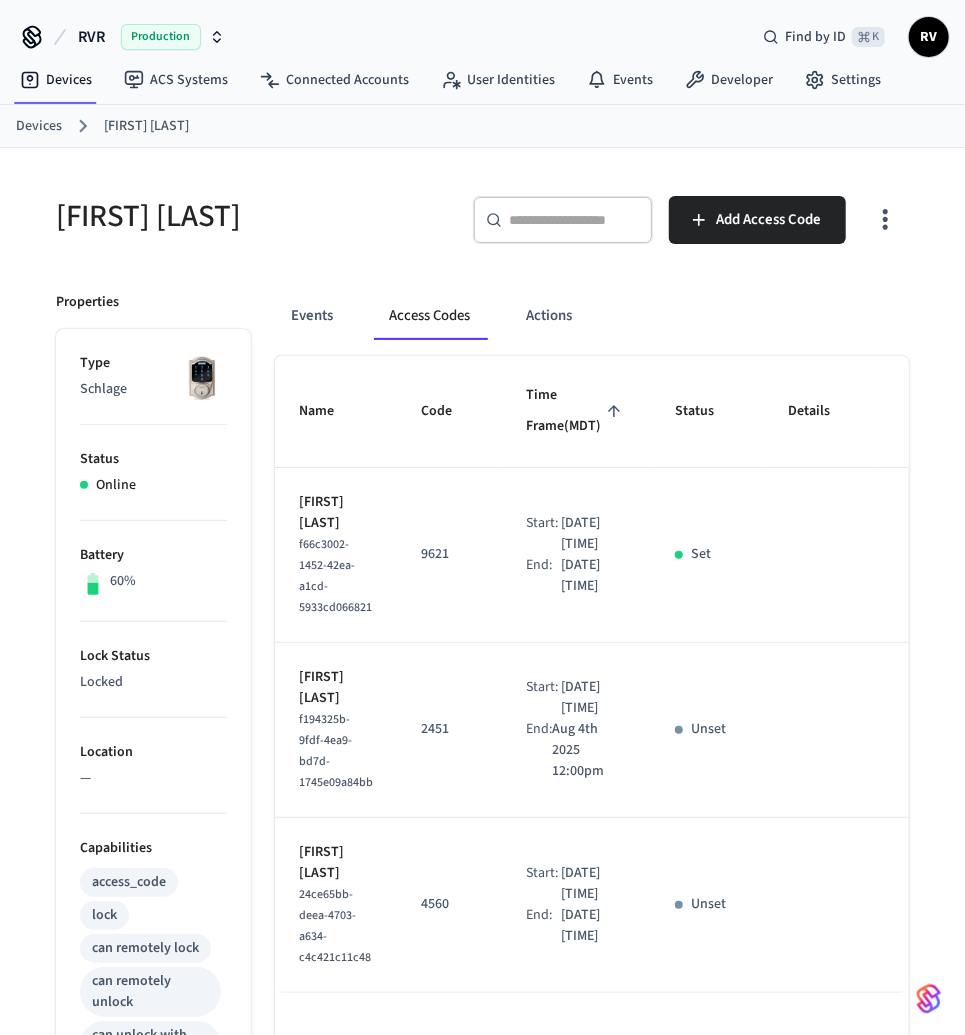 click on "Devices" at bounding box center (39, 126) 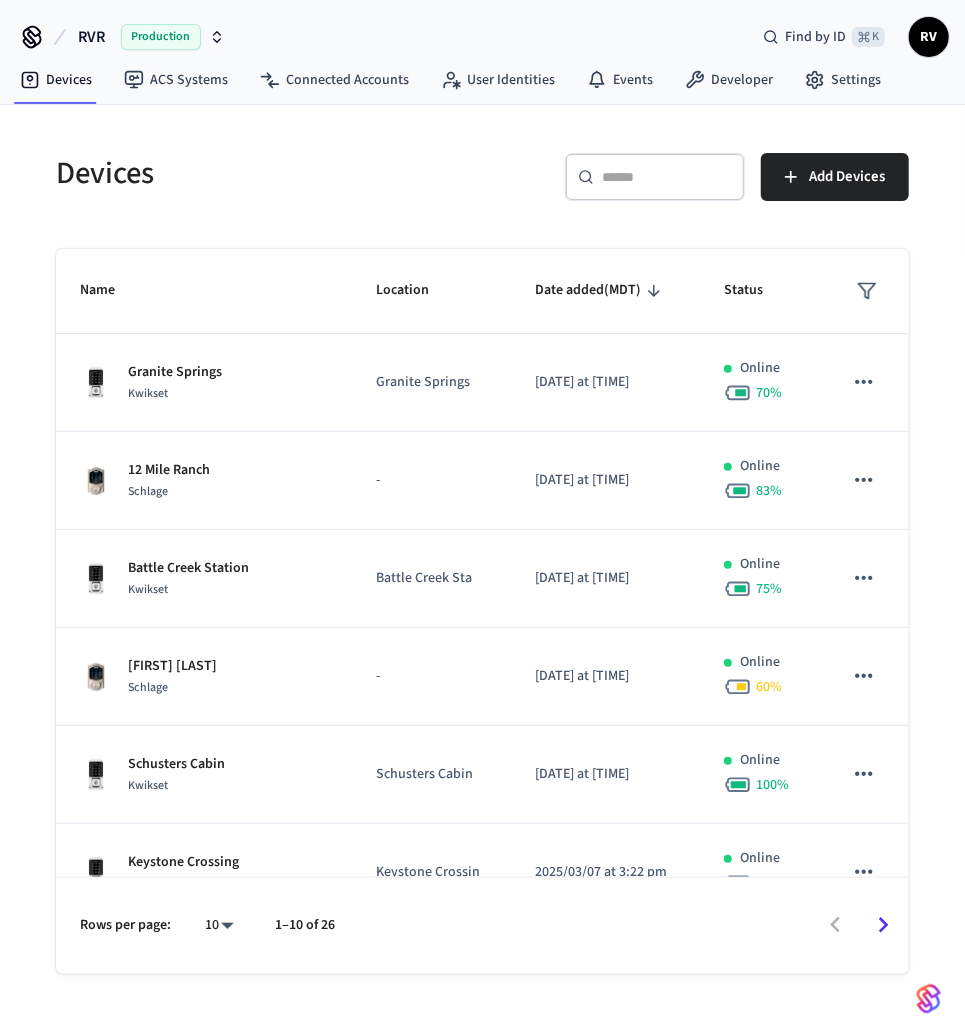 click at bounding box center (667, 177) 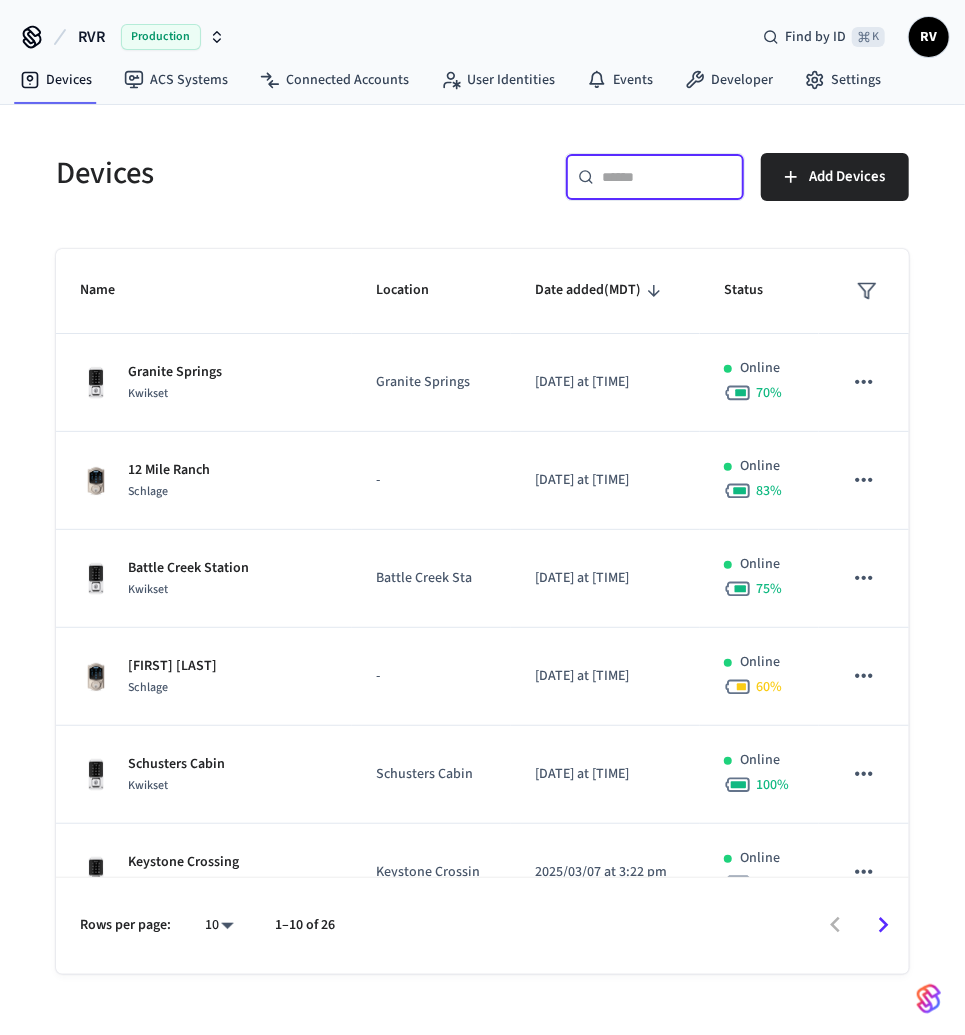 click at bounding box center (667, 177) 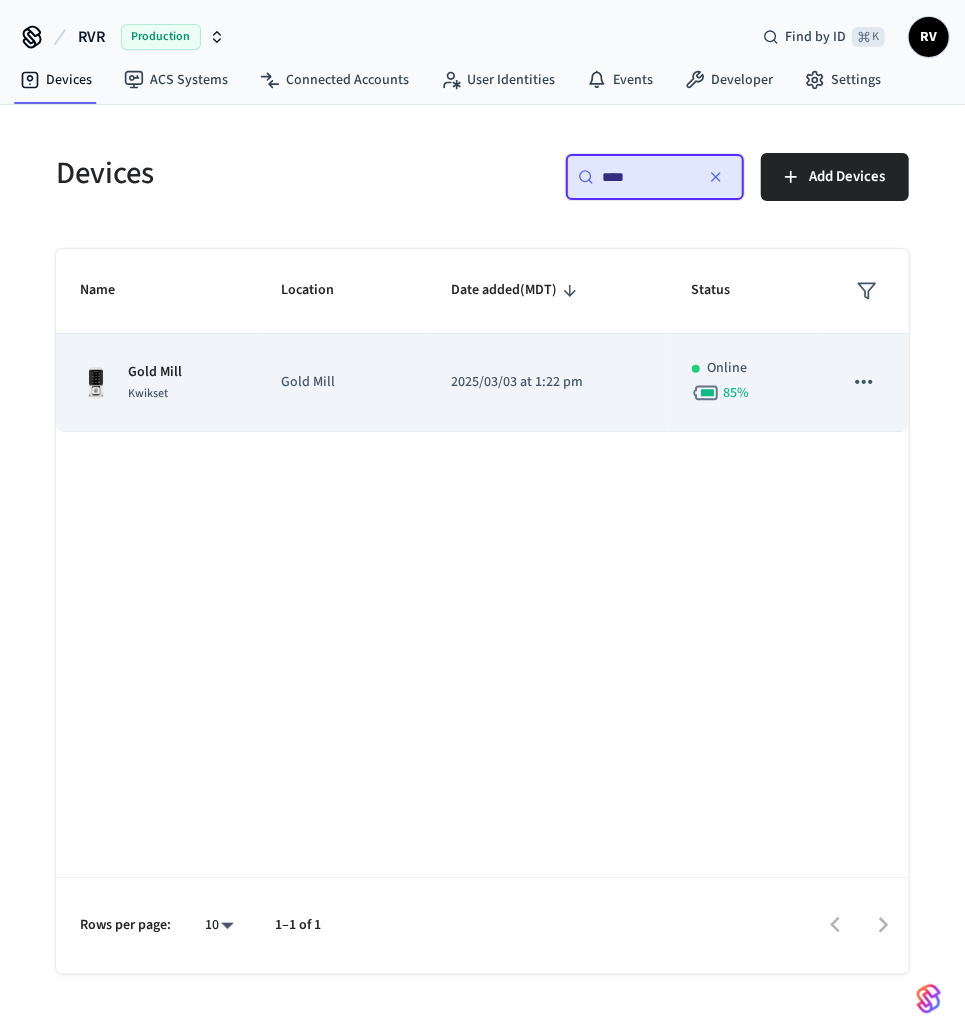 type on "****" 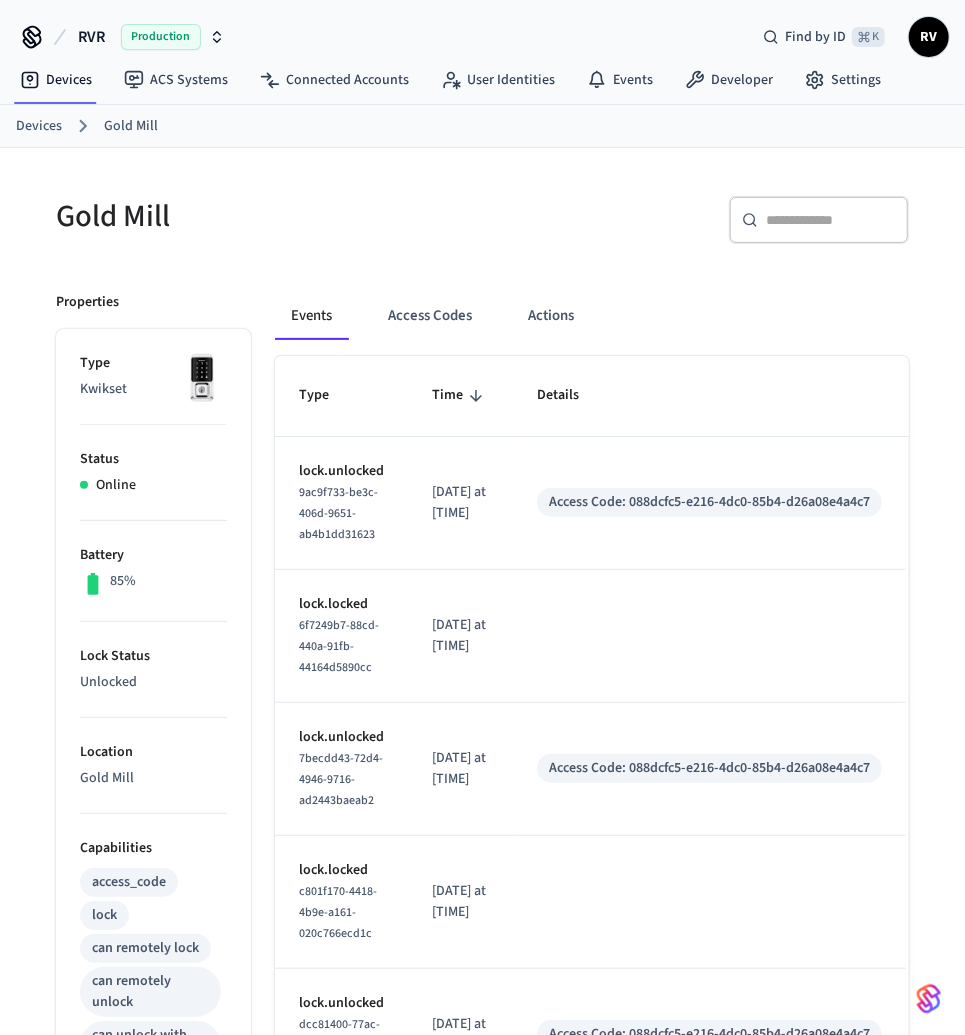 click at bounding box center [202, 378] 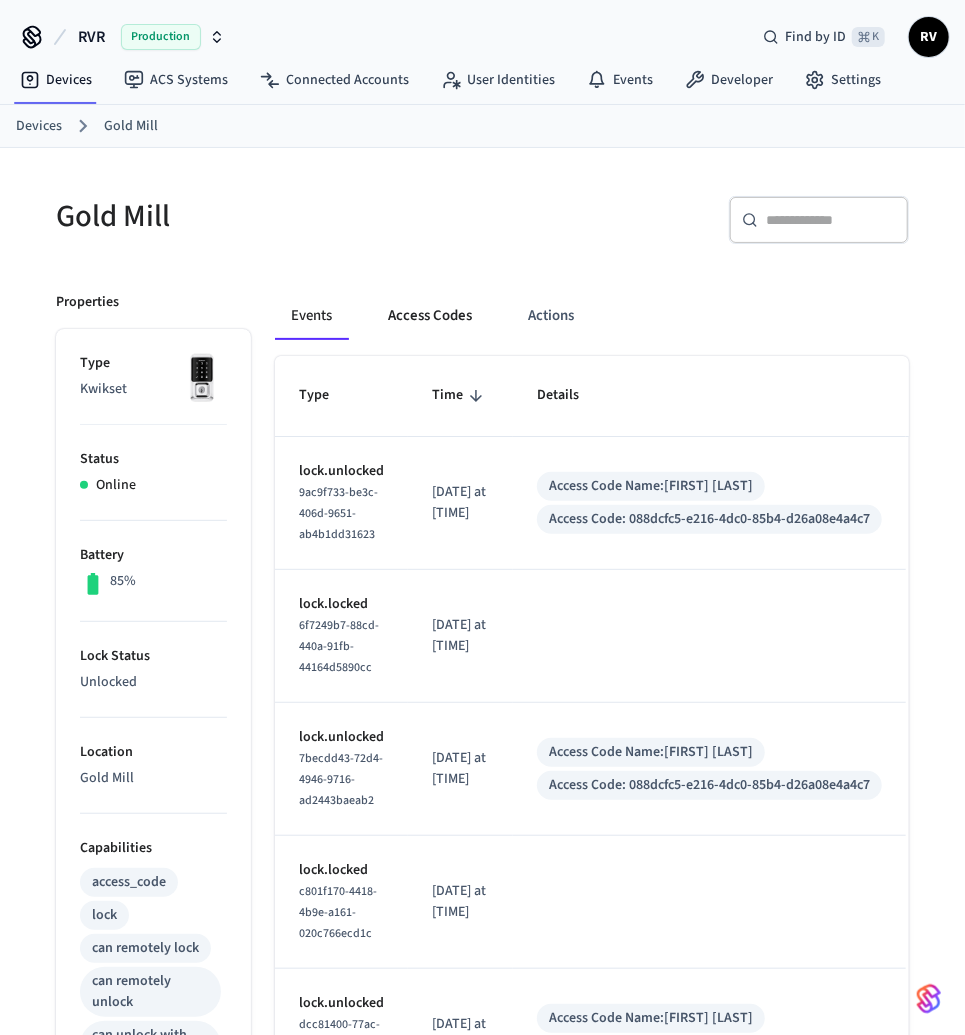 drag, startPoint x: 468, startPoint y: 326, endPoint x: 456, endPoint y: 326, distance: 12 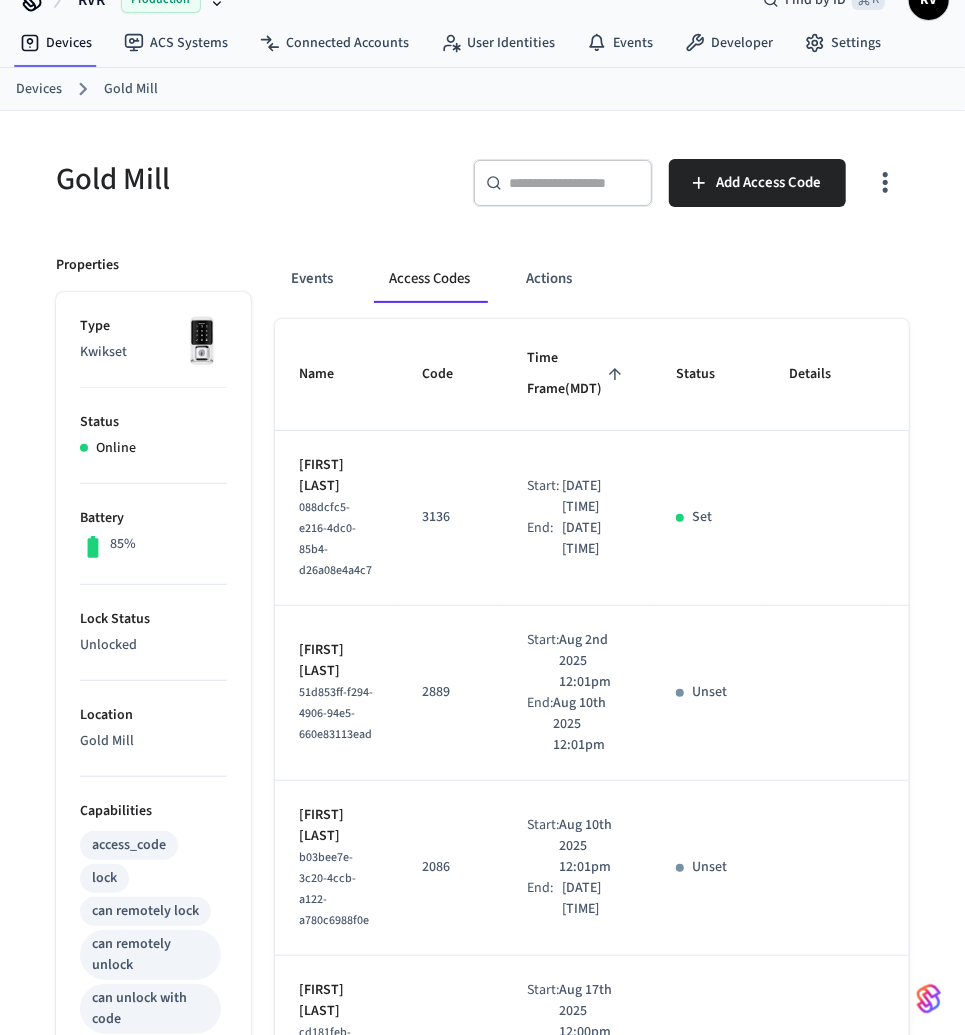 scroll, scrollTop: 28, scrollLeft: 0, axis: vertical 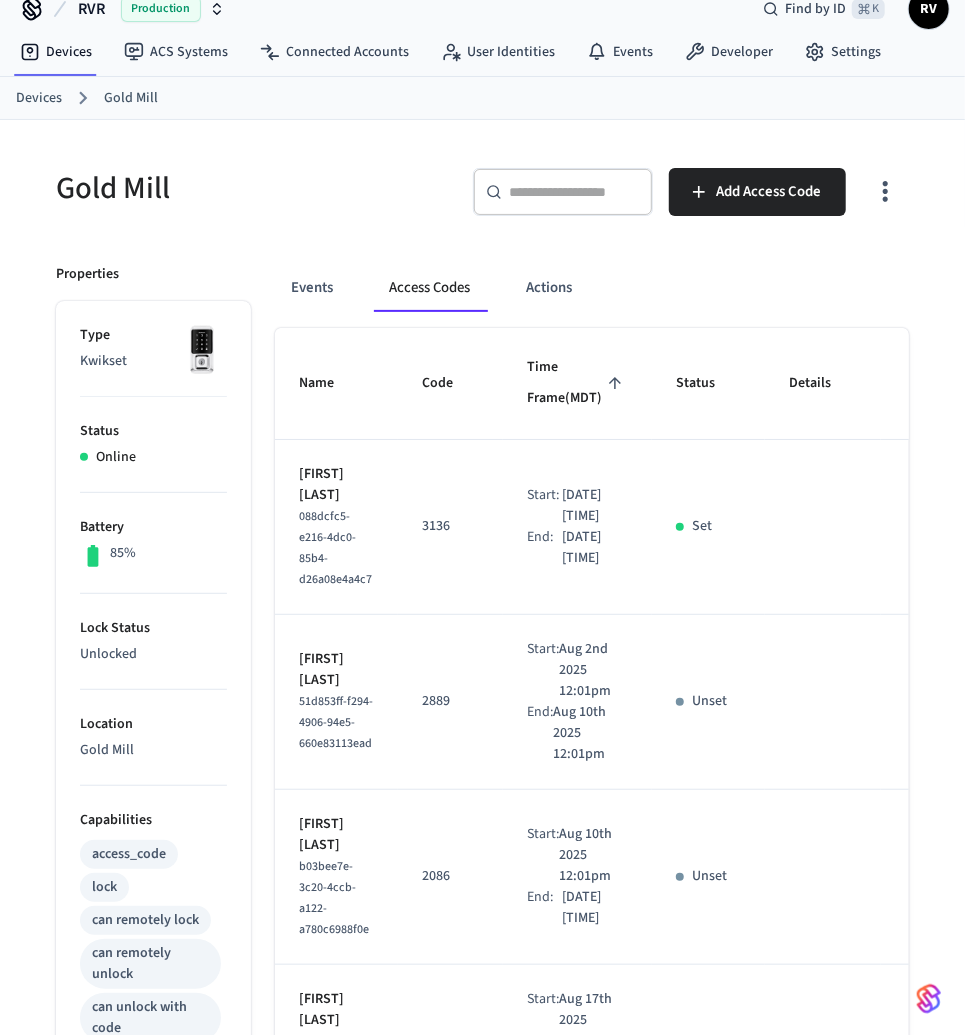 click on "Devices" at bounding box center (39, 98) 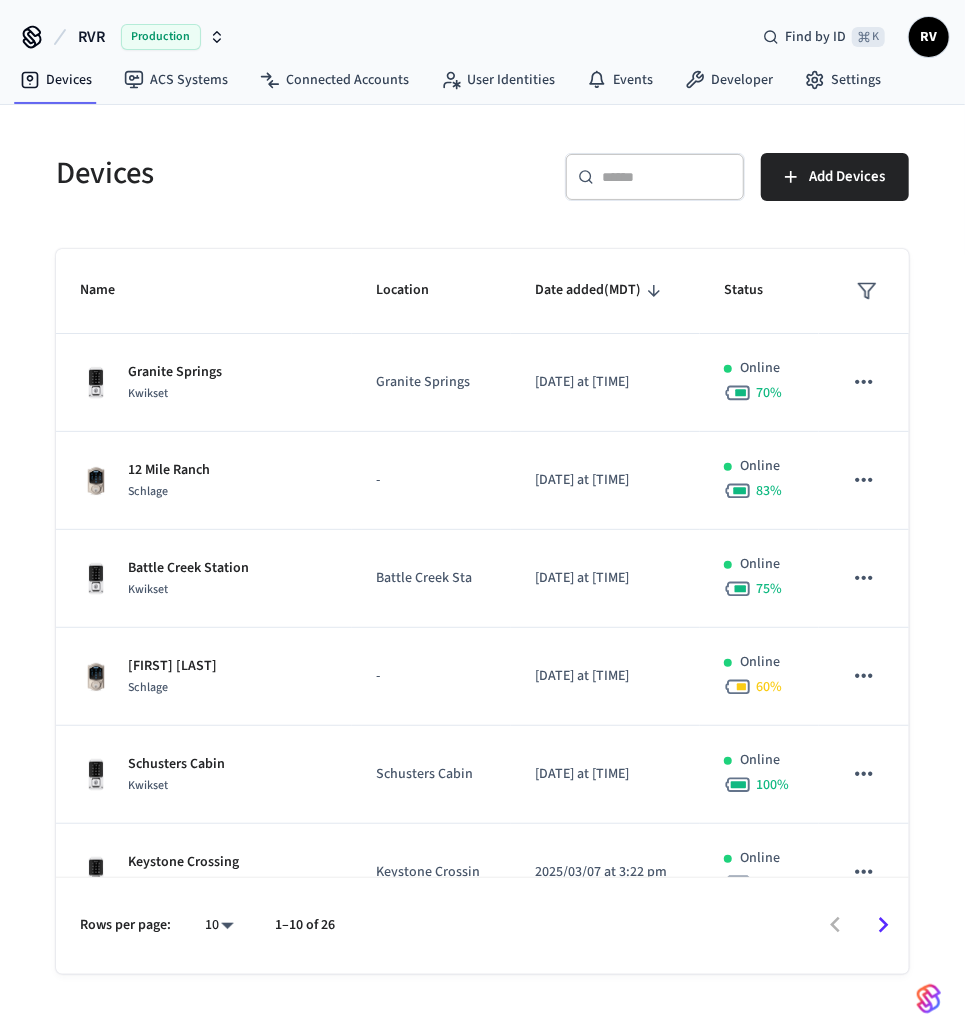 click at bounding box center [667, 177] 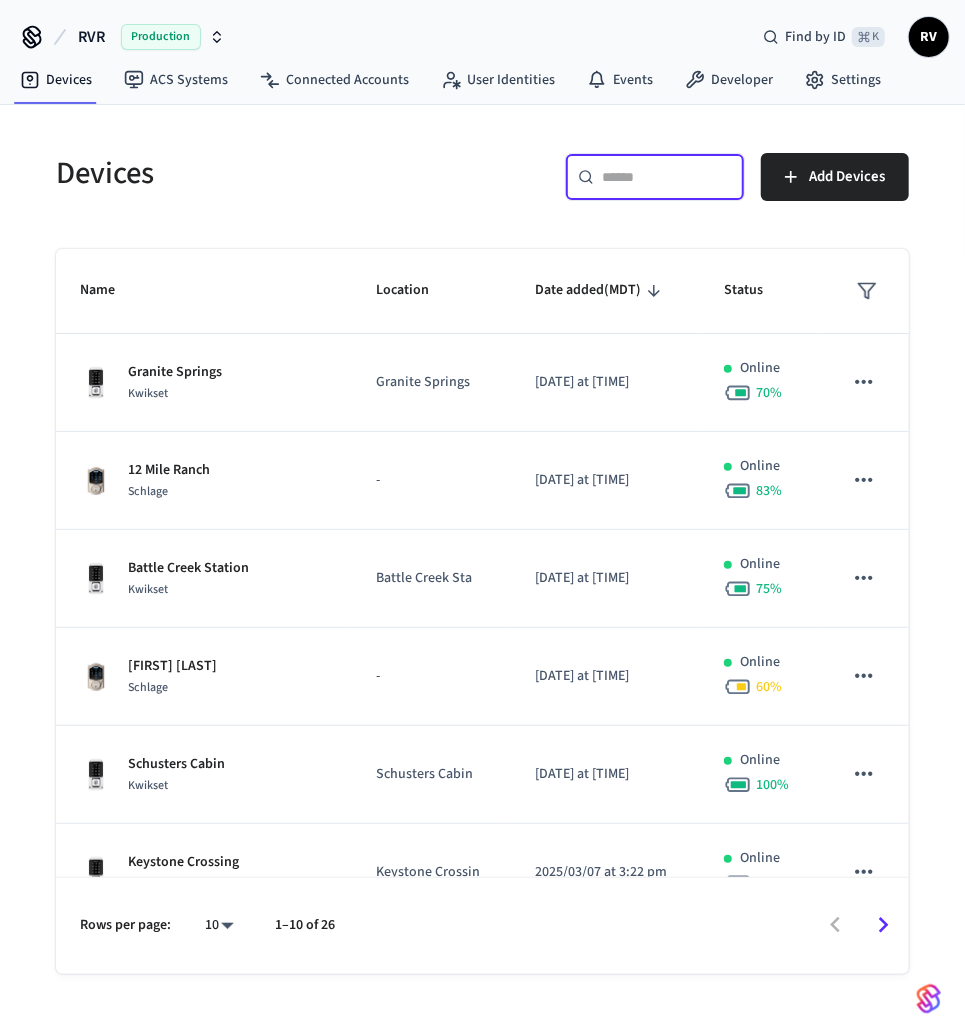 click on "​ ​" at bounding box center [655, 177] 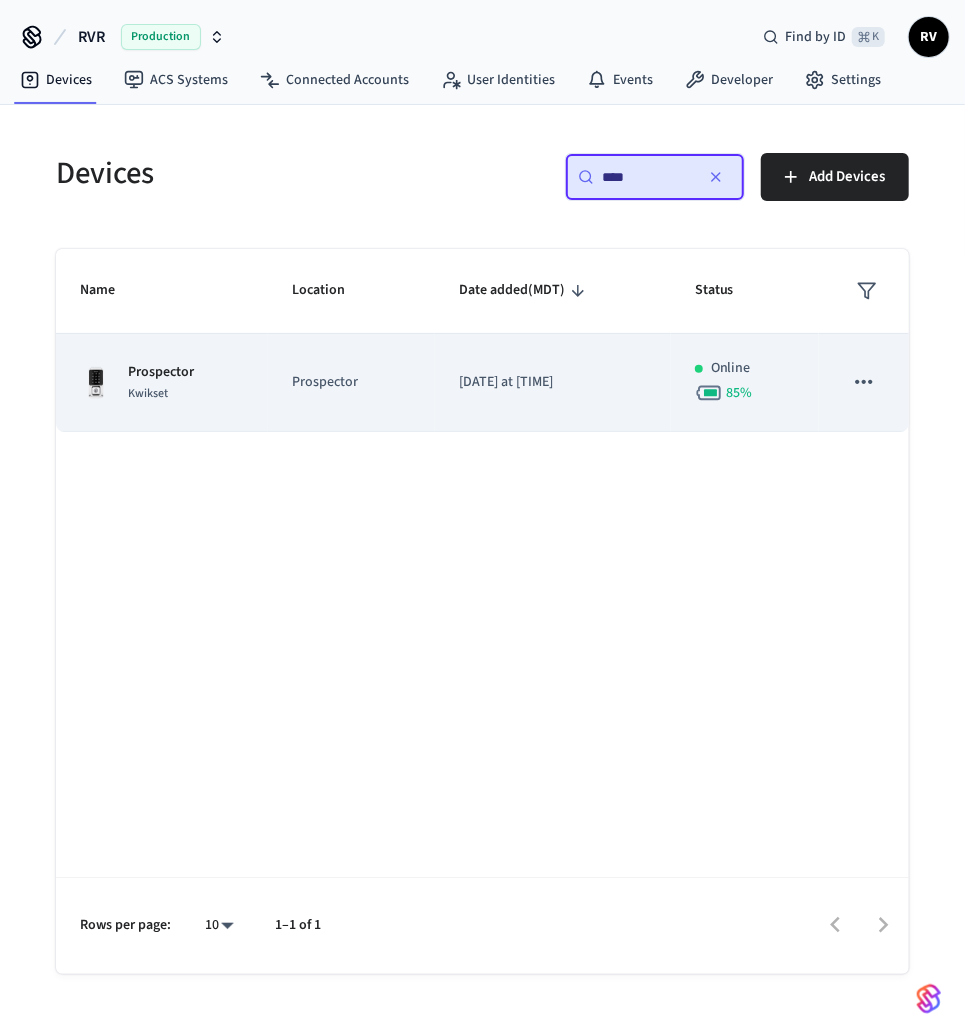type on "****" 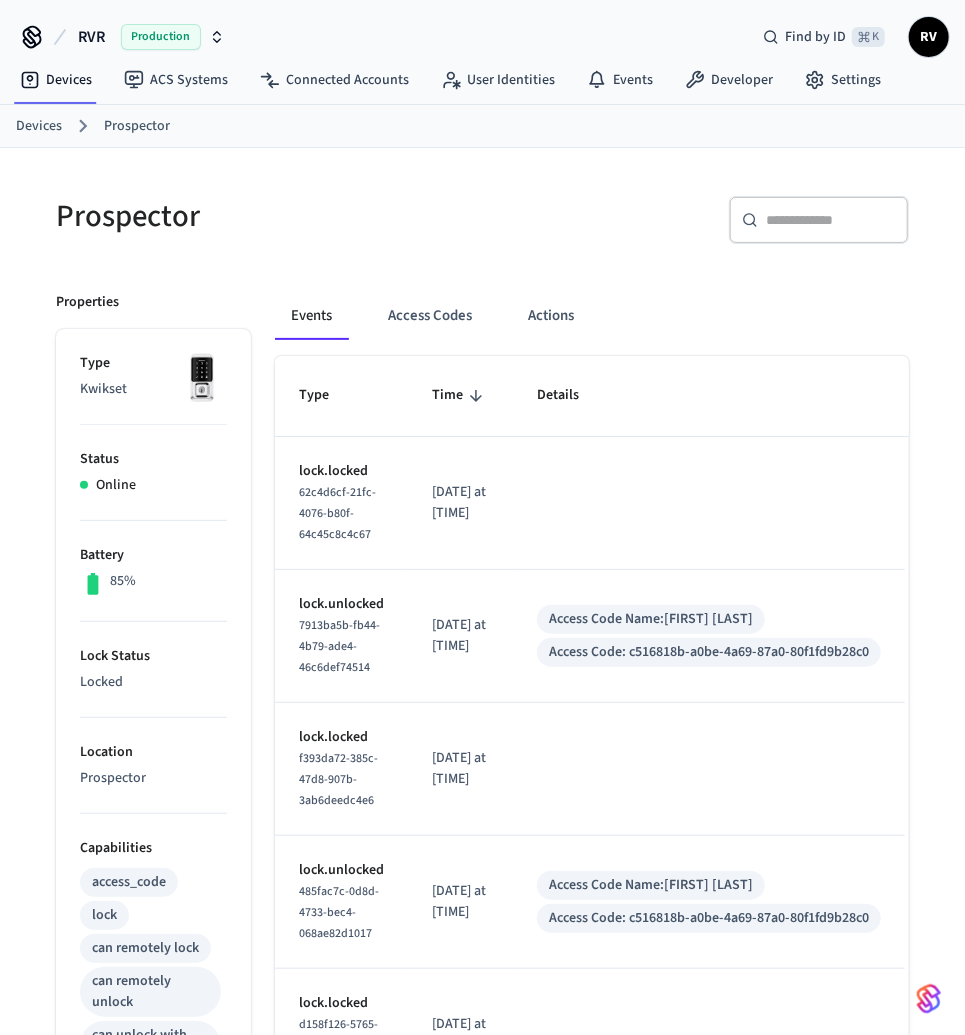 click on "Events Access Codes Actions Type Time Details lock.locked [UUID] [DATE] at [TIME] lock.unlocked [UUID] [DATE] at [TIME] Access Code Name:  [FIRST] [LAST] Access Code:   [UUID] lock.locked [UUID] [DATE] at [TIME] lock.unlocked [UUID] [DATE] at [TIME] Access Code Name:  [FIRST] [LAST] Access Code:   [UUID] lock.locked [UUID] [DATE] at [TIME] lock.unlocked [UUID] [DATE] at [TIME] Access Code Name:  [FIRST] [LAST] Access Code:   [UUID] lock.locked [UUID] [DATE] at [TIME] lock.unlocked [UUID] [DATE] at [TIME] Access Code Name:  [FIRST] [LAST] Access Code:   [UUID] lock.unlocked [UUID] lock.locked [NUMBER] **" at bounding box center (580, 1065) 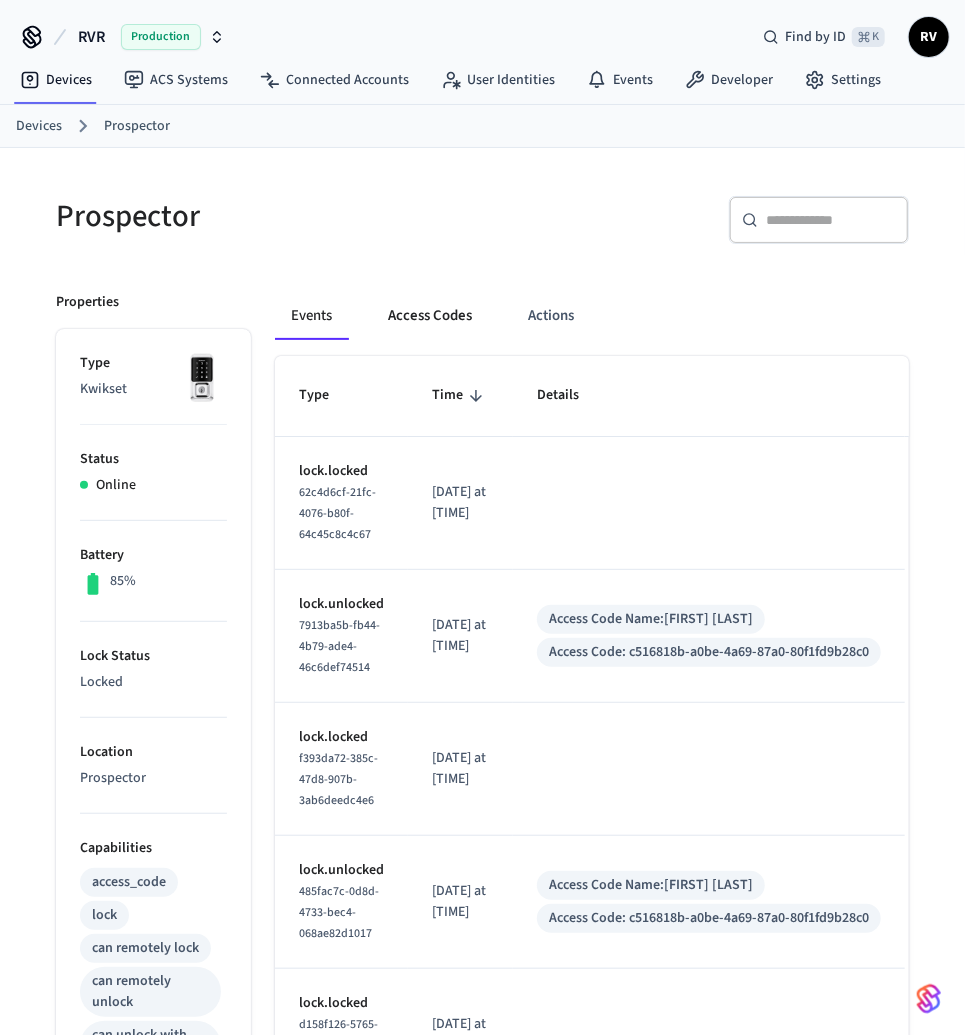 click on "Access Codes" at bounding box center [430, 316] 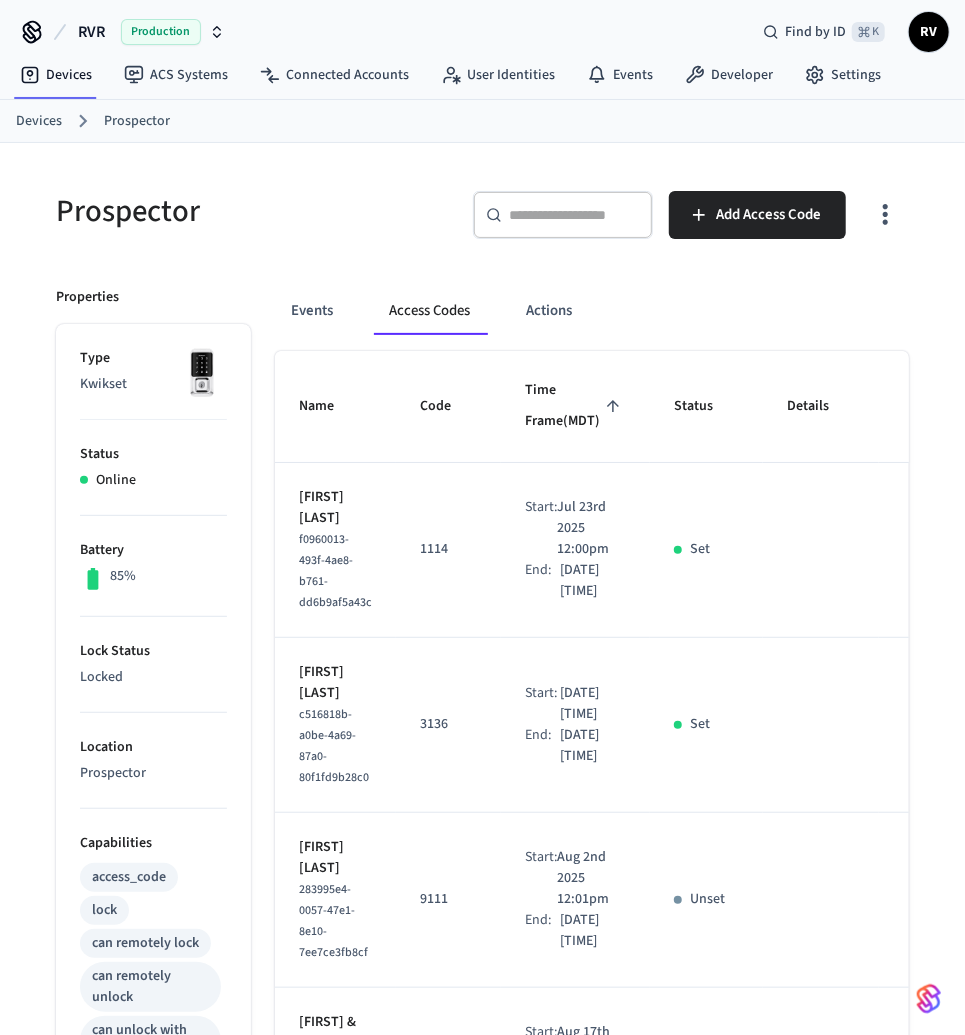 scroll, scrollTop: 0, scrollLeft: 0, axis: both 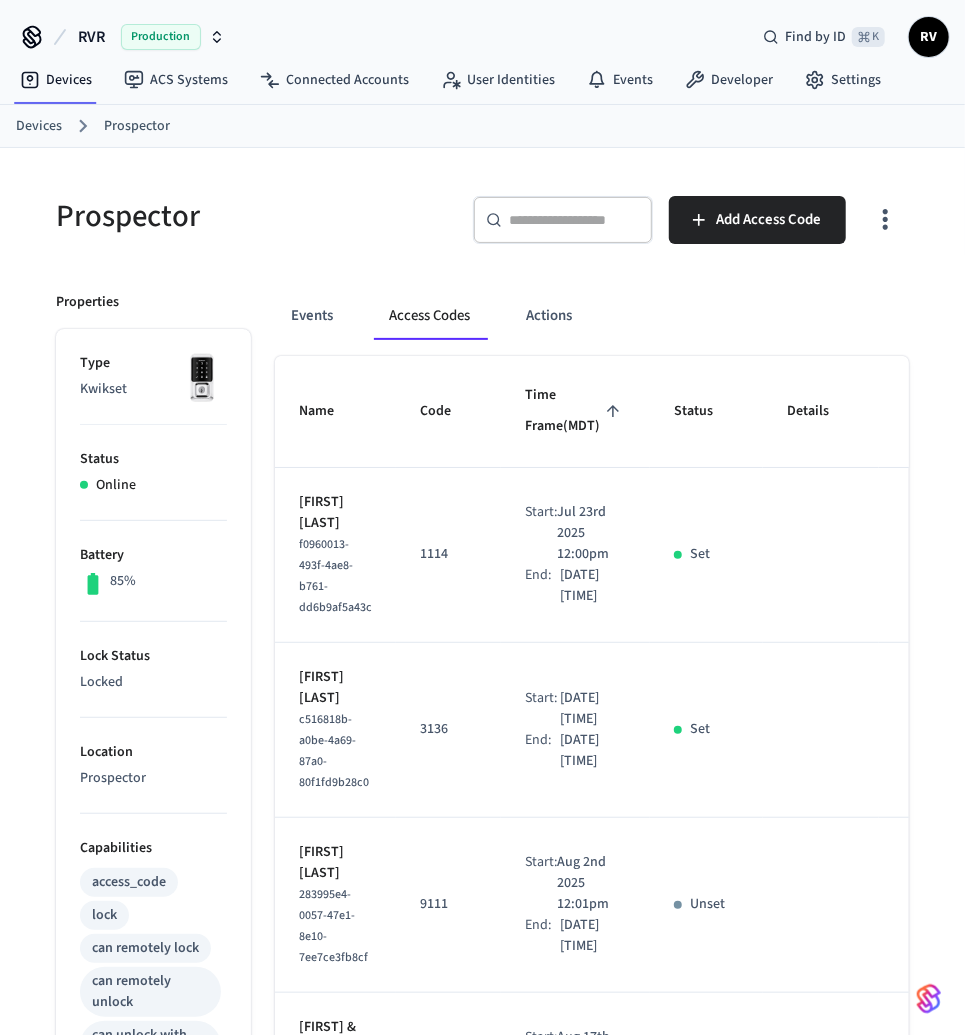 click on "Devices Prospector" at bounding box center (490, 126) 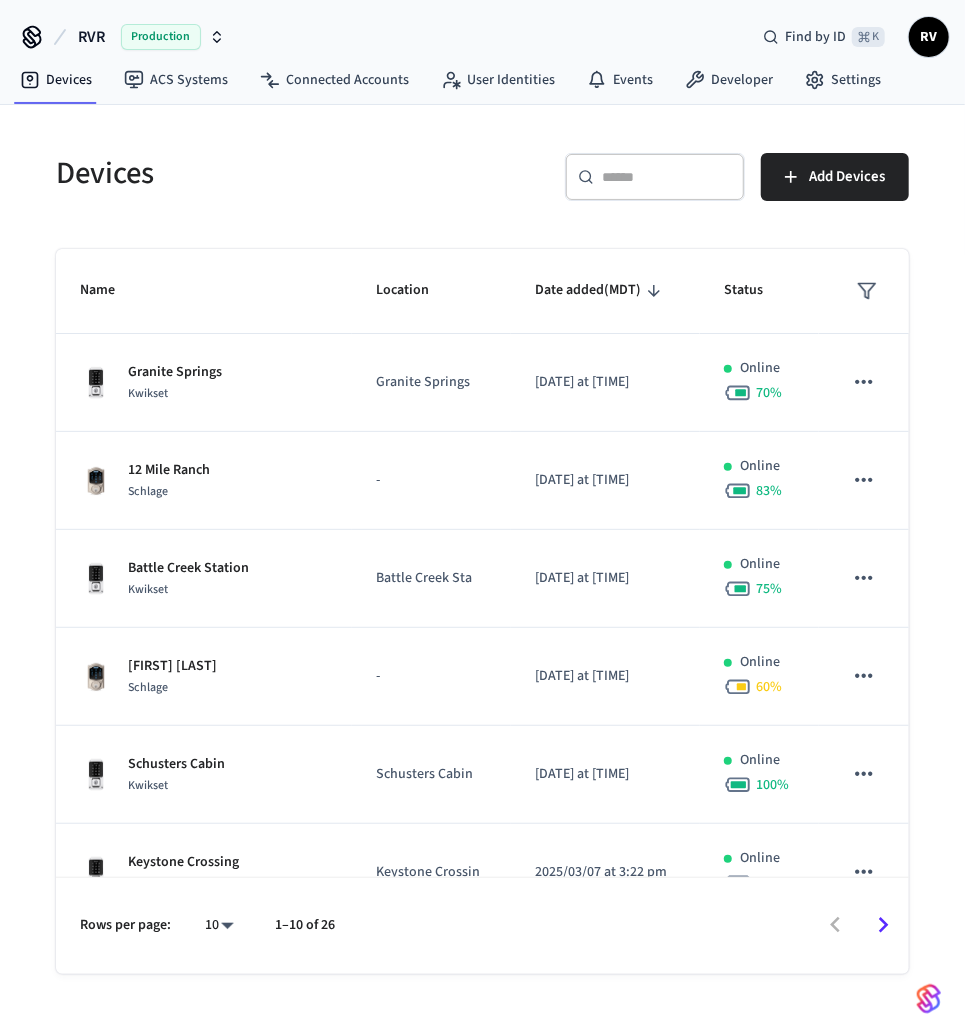 click on "Devices" at bounding box center (251, 173) 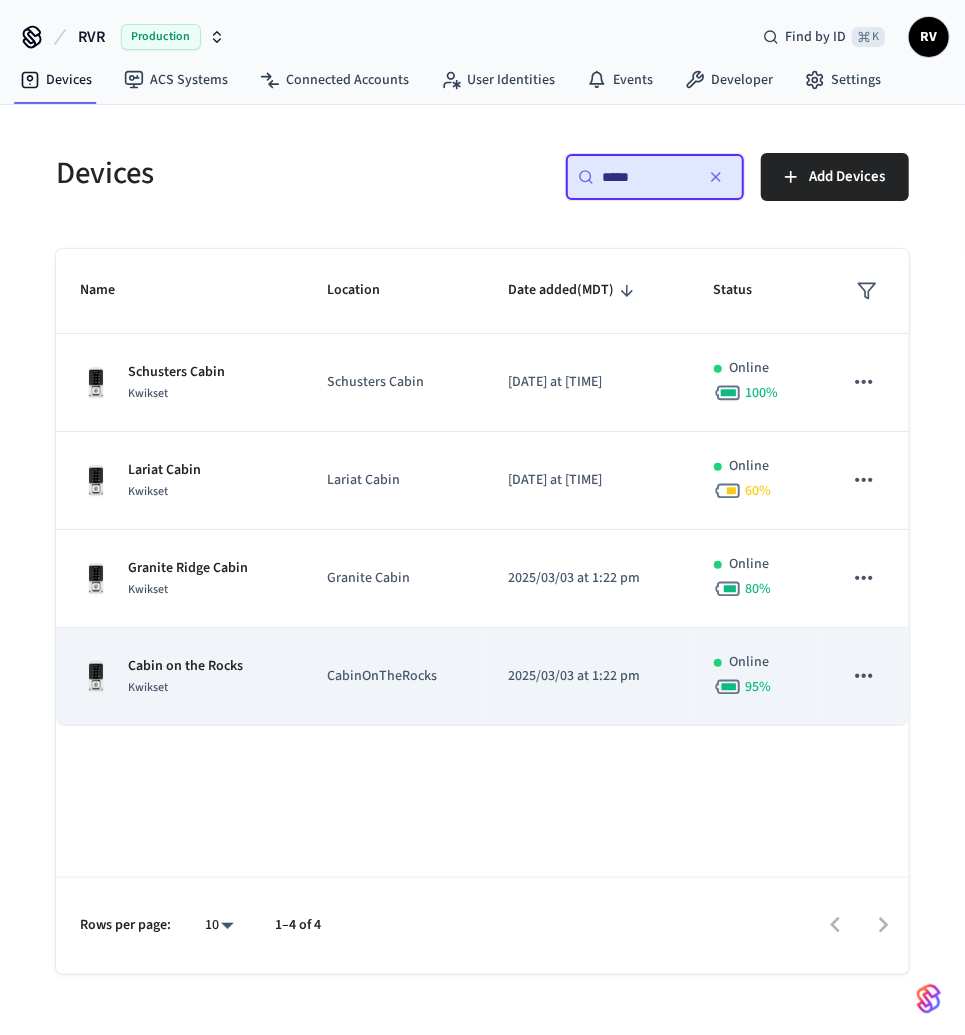 type on "*****" 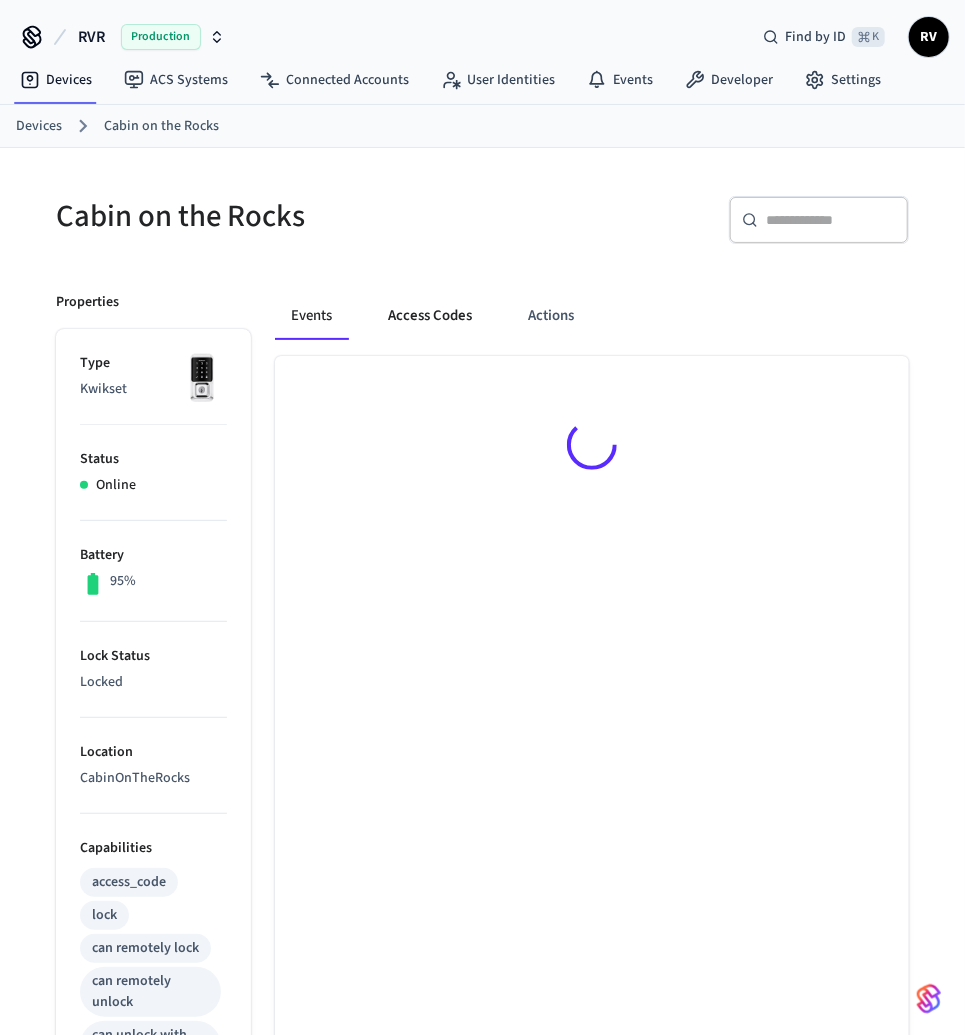 click on "Access Codes" at bounding box center (430, 316) 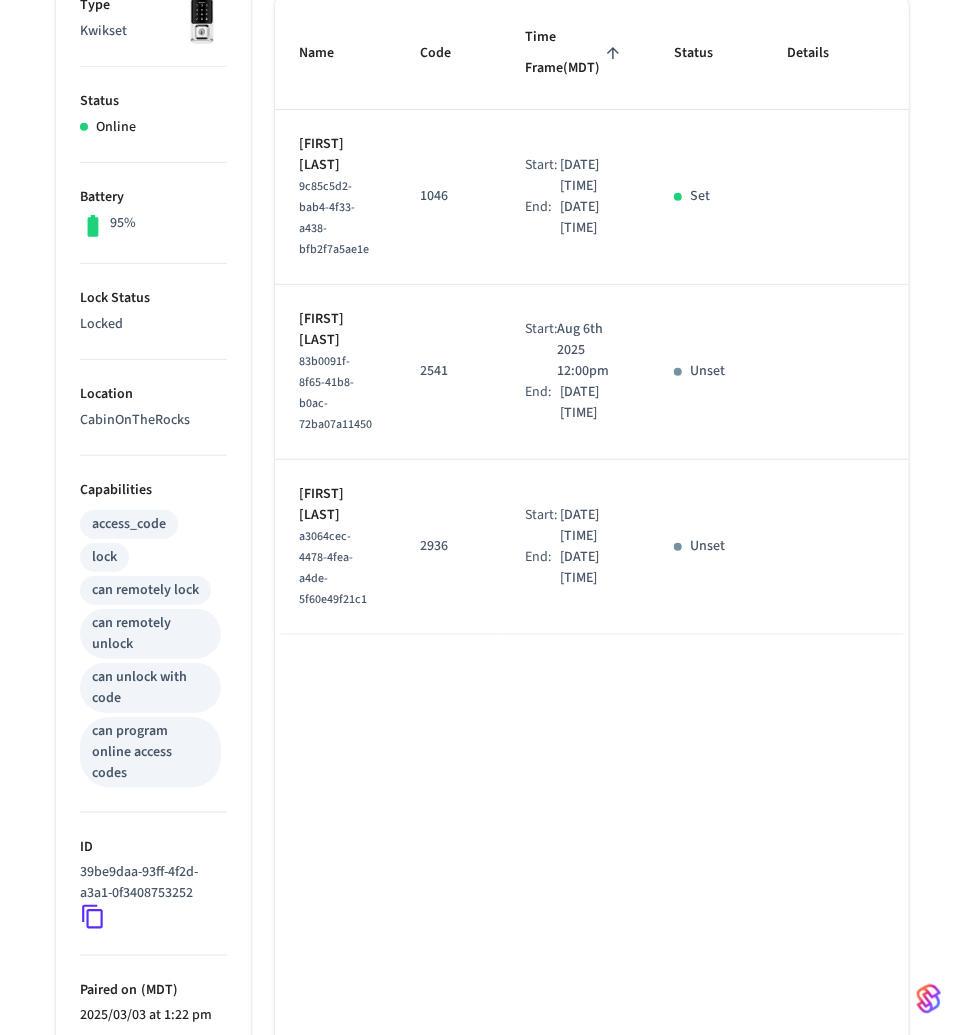 scroll, scrollTop: 0, scrollLeft: 0, axis: both 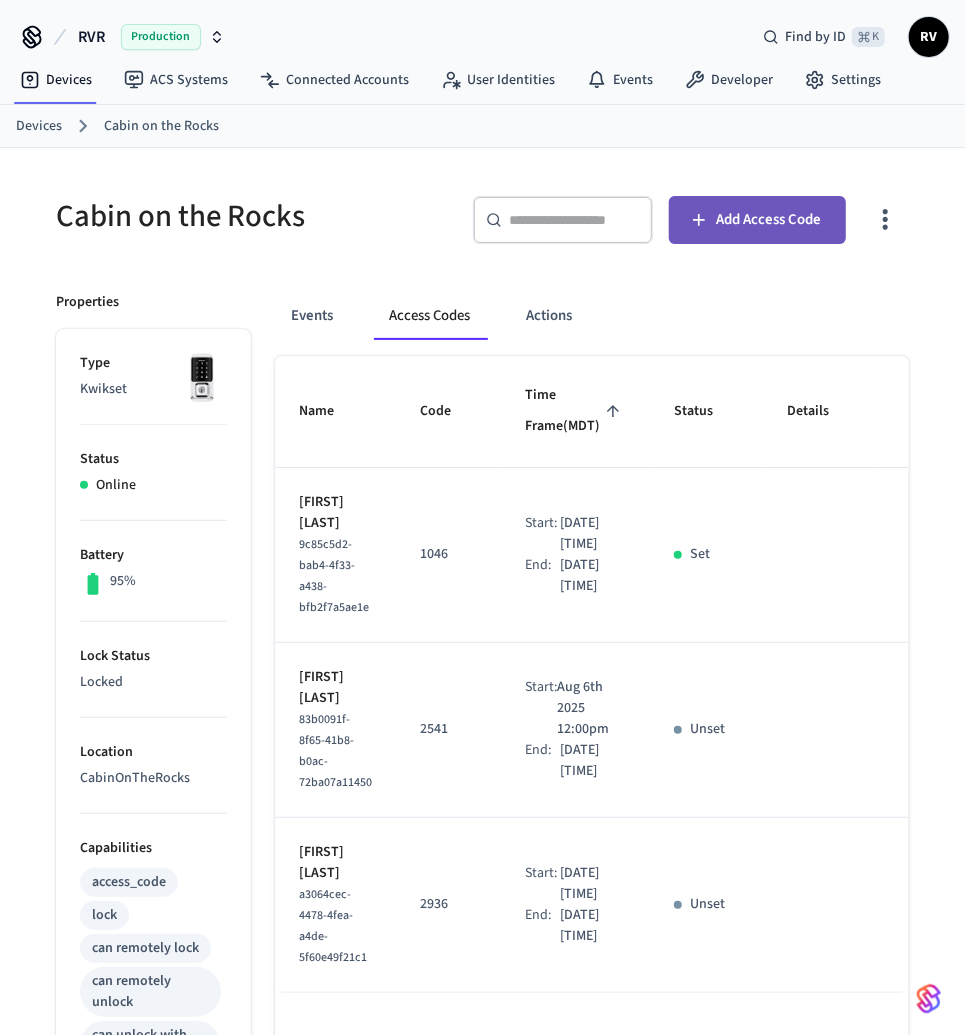 click on "Add Access Code" at bounding box center [757, 220] 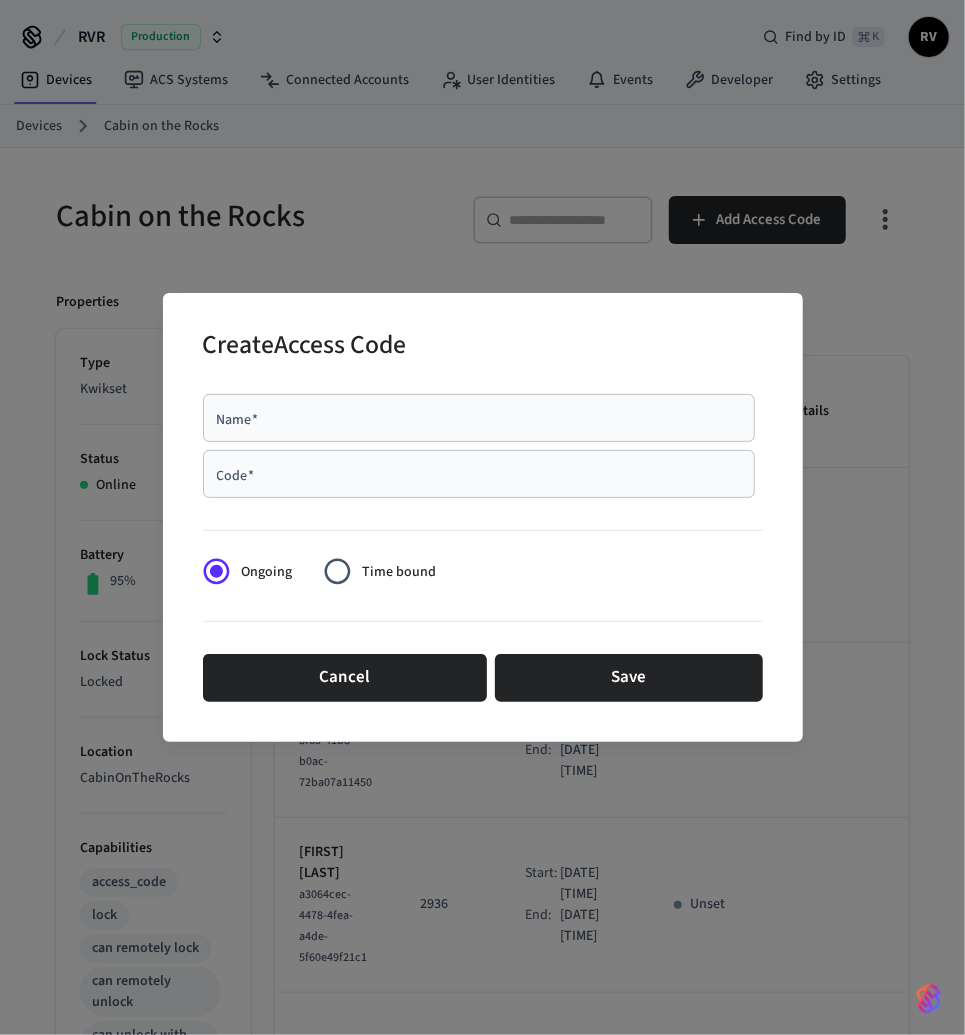 click on "Code   *" at bounding box center [479, 474] 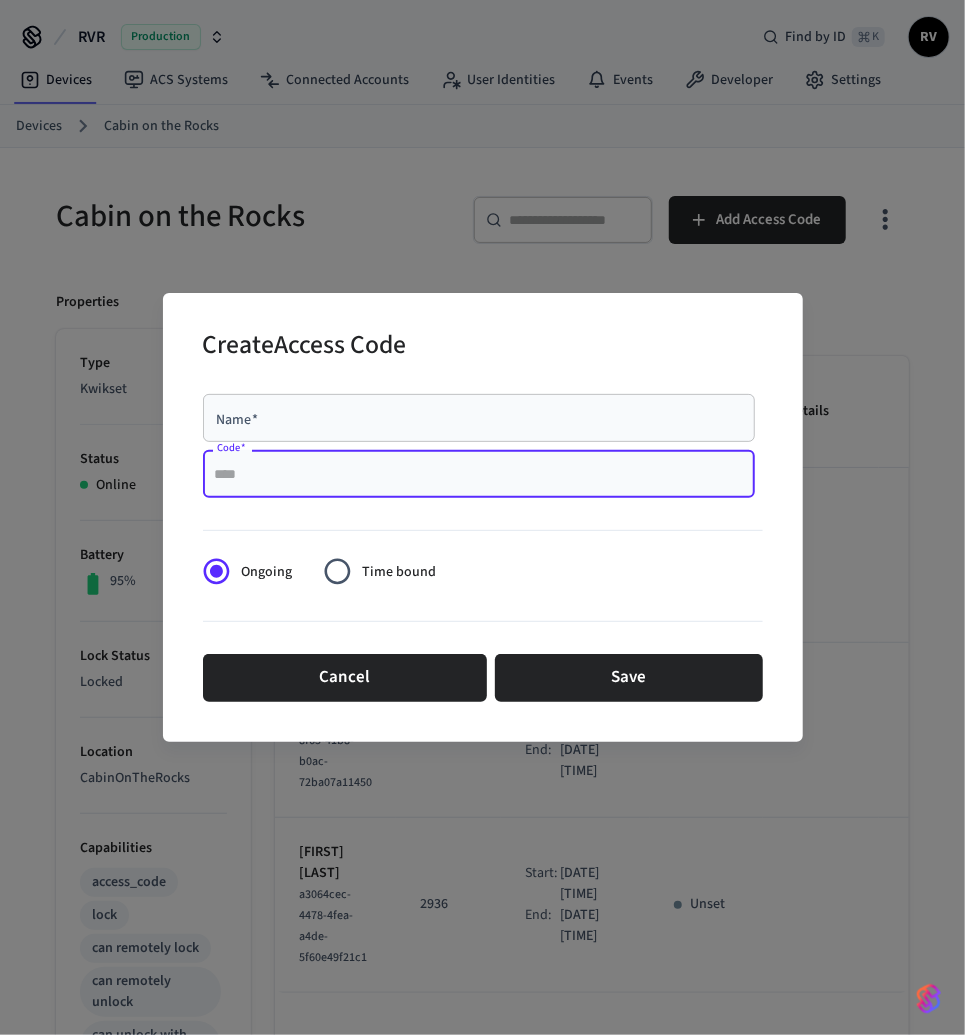 paste on "****" 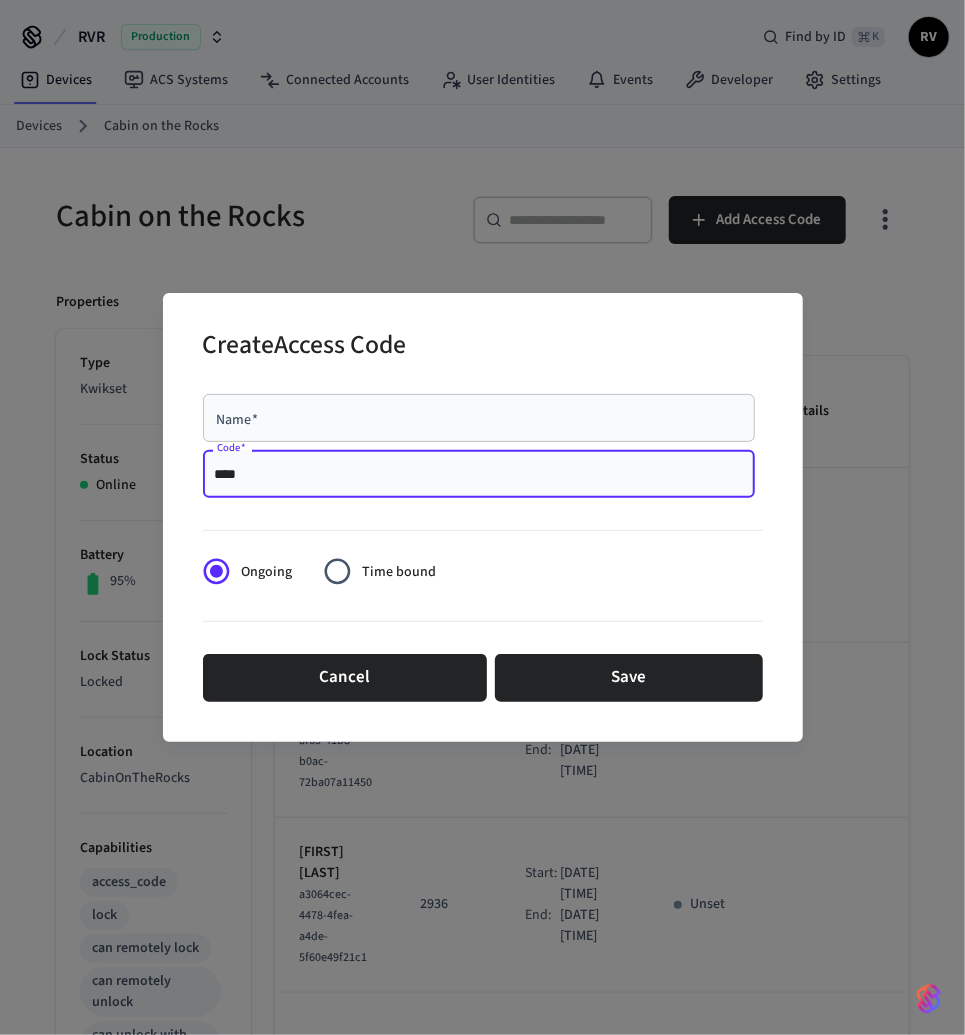 type on "****" 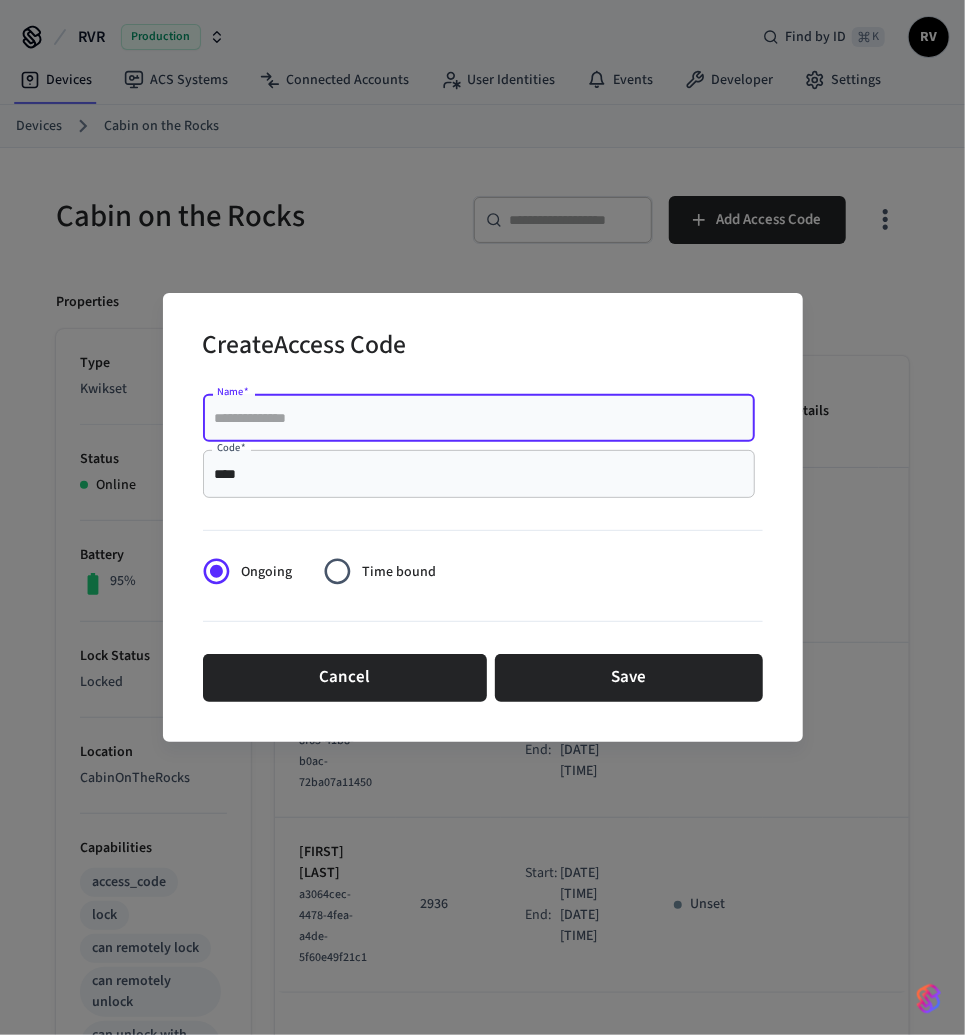 paste on "**********" 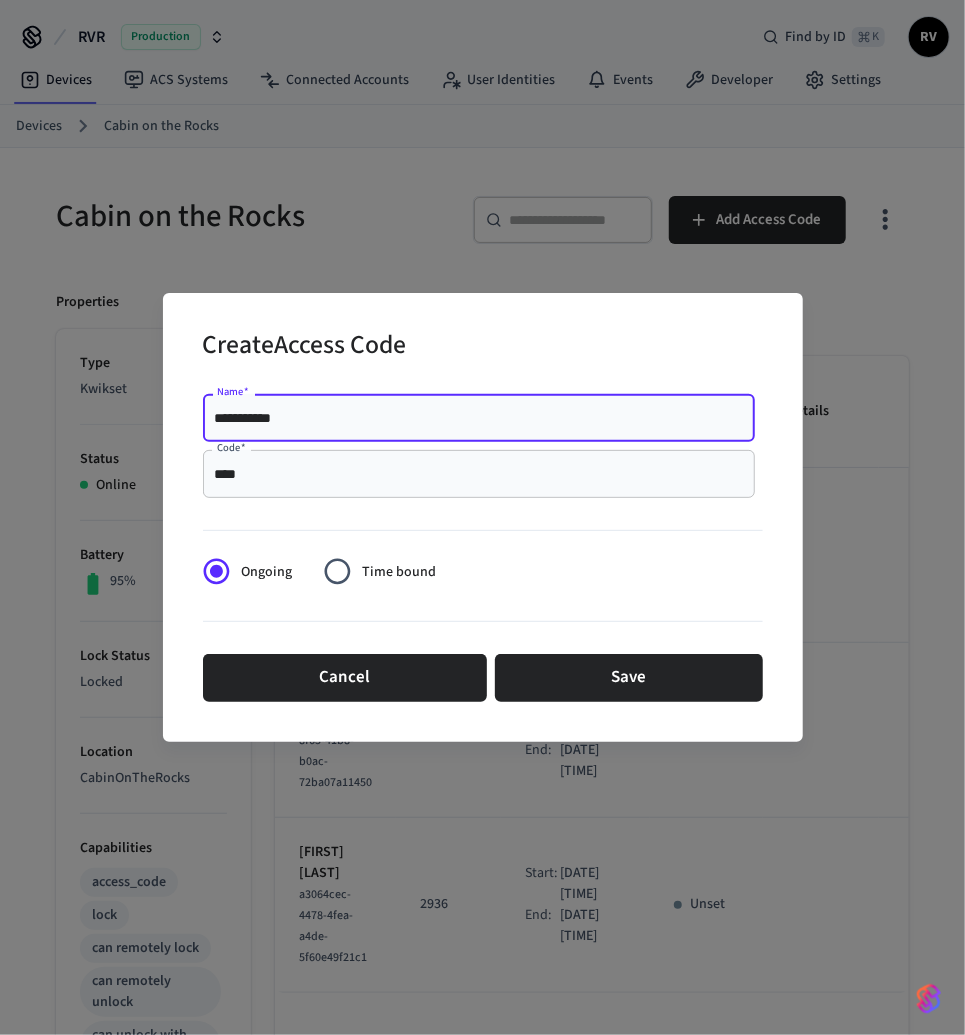 click on "**********" at bounding box center [479, 418] 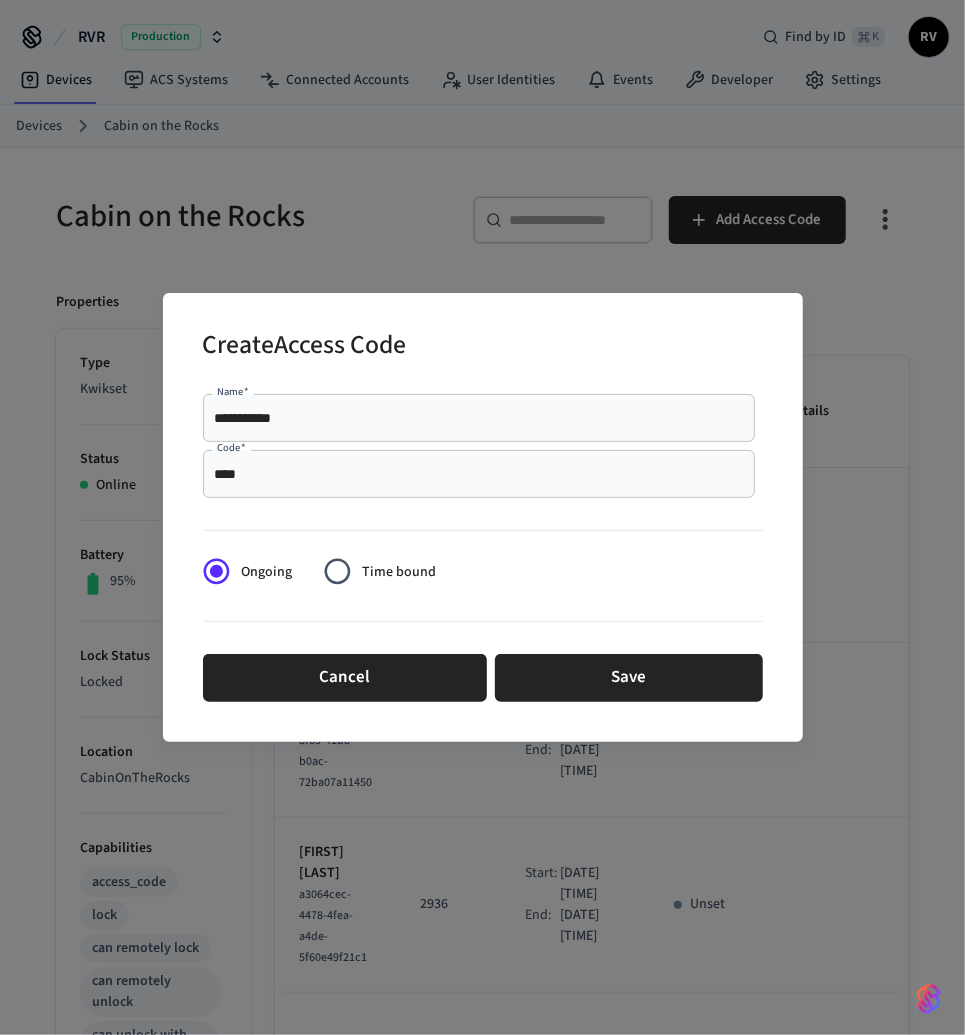 click on "**********" at bounding box center [479, 418] 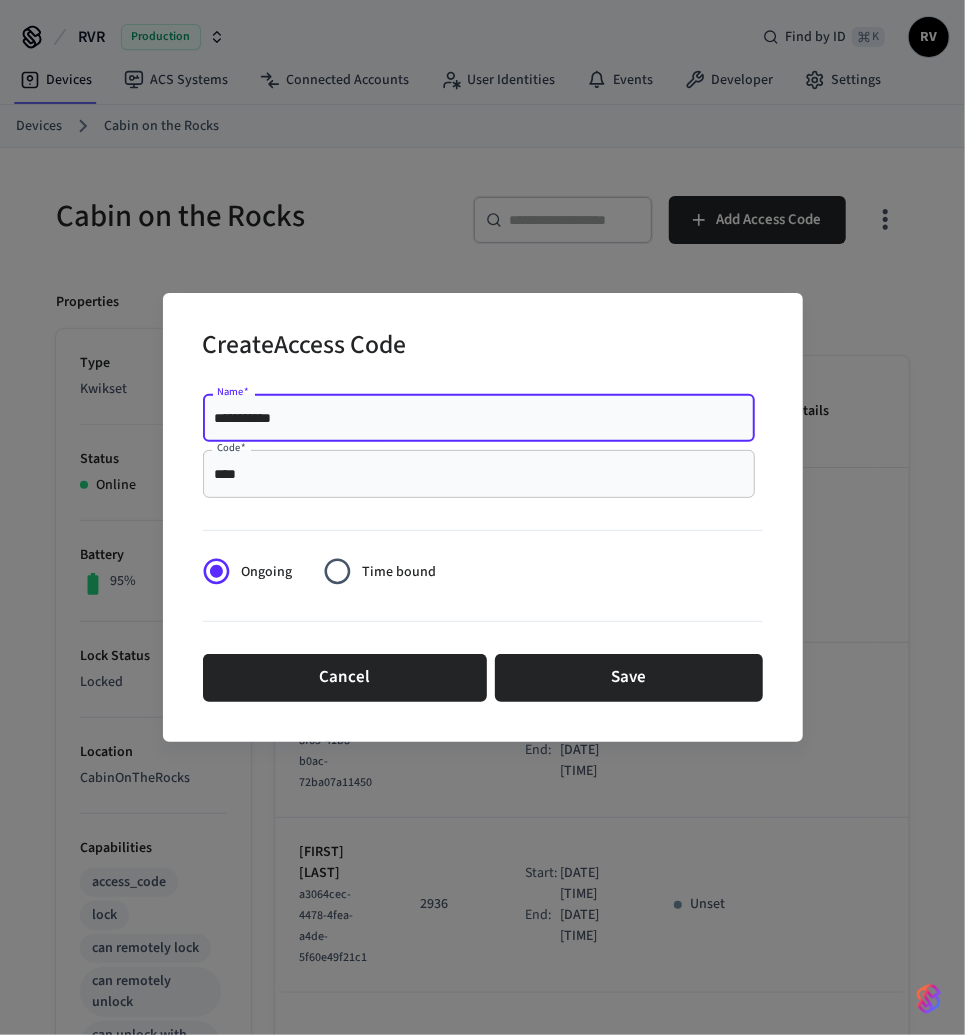 click on "**********" at bounding box center [479, 418] 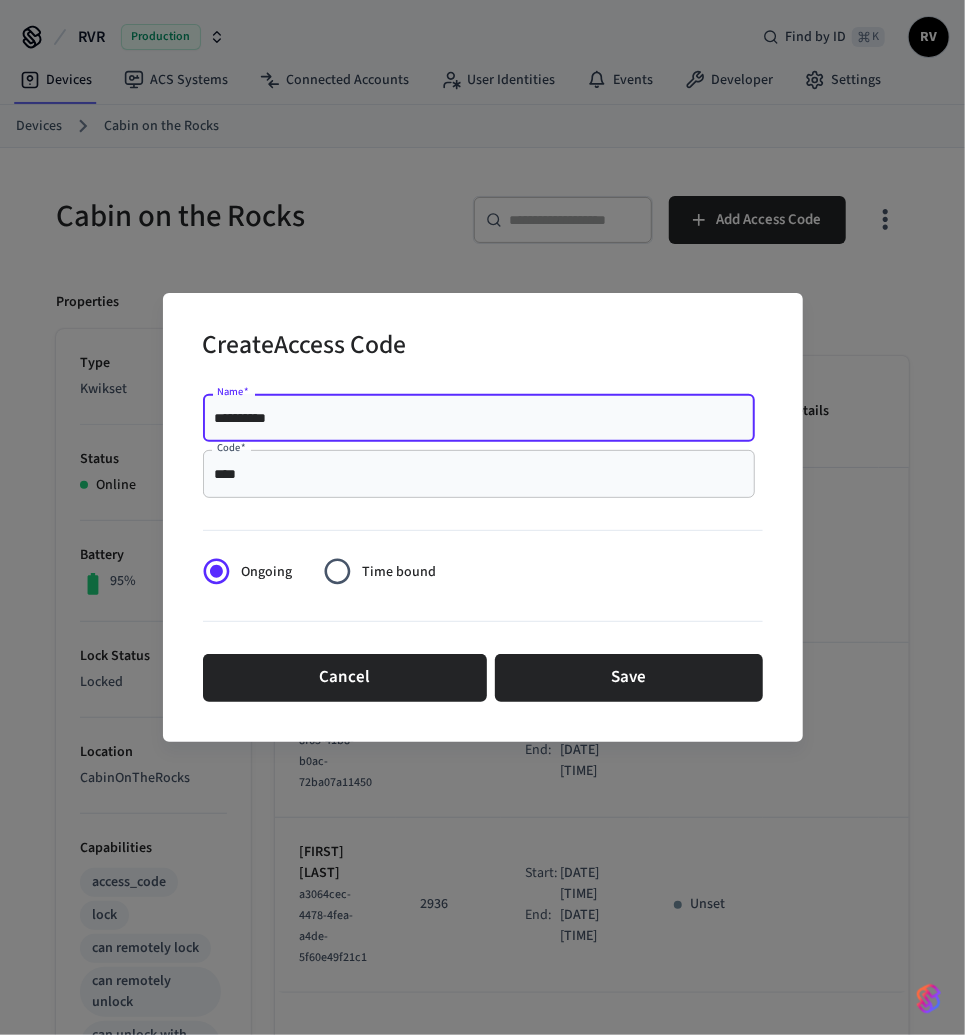 type on "**********" 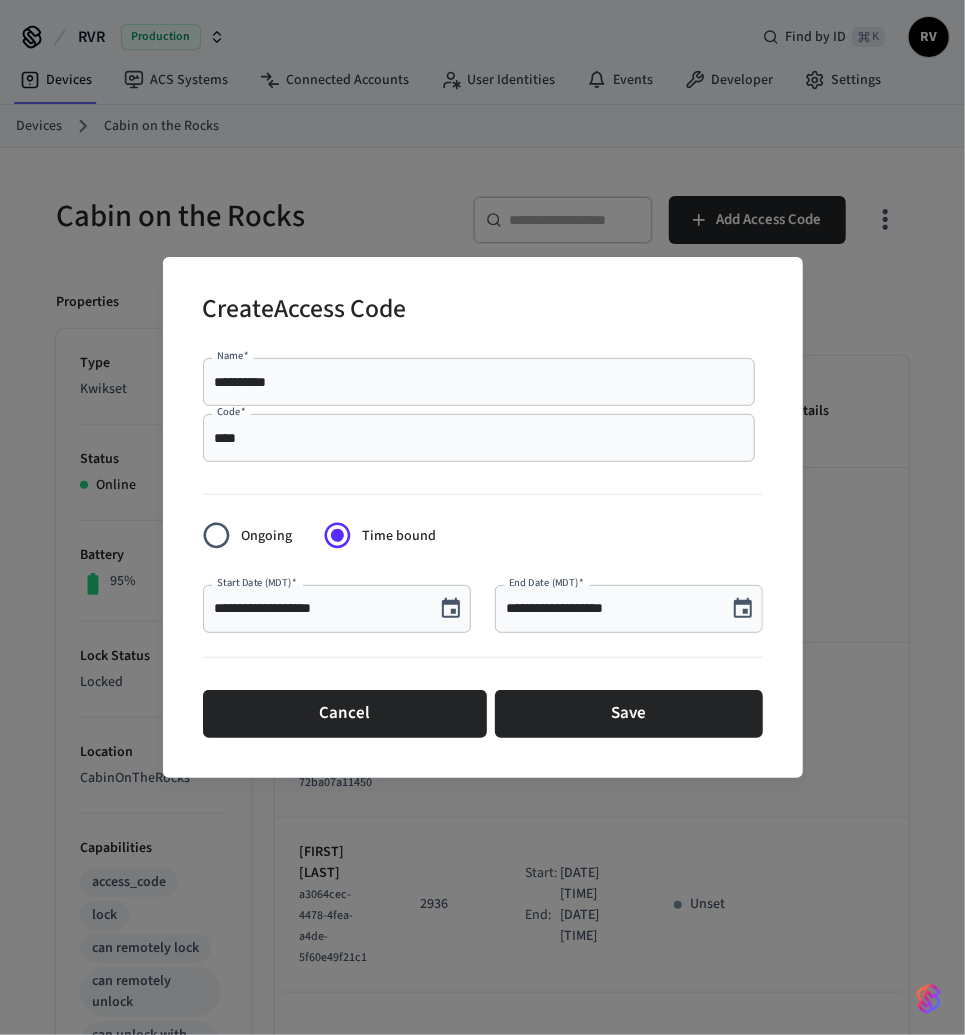 click at bounding box center [451, 609] 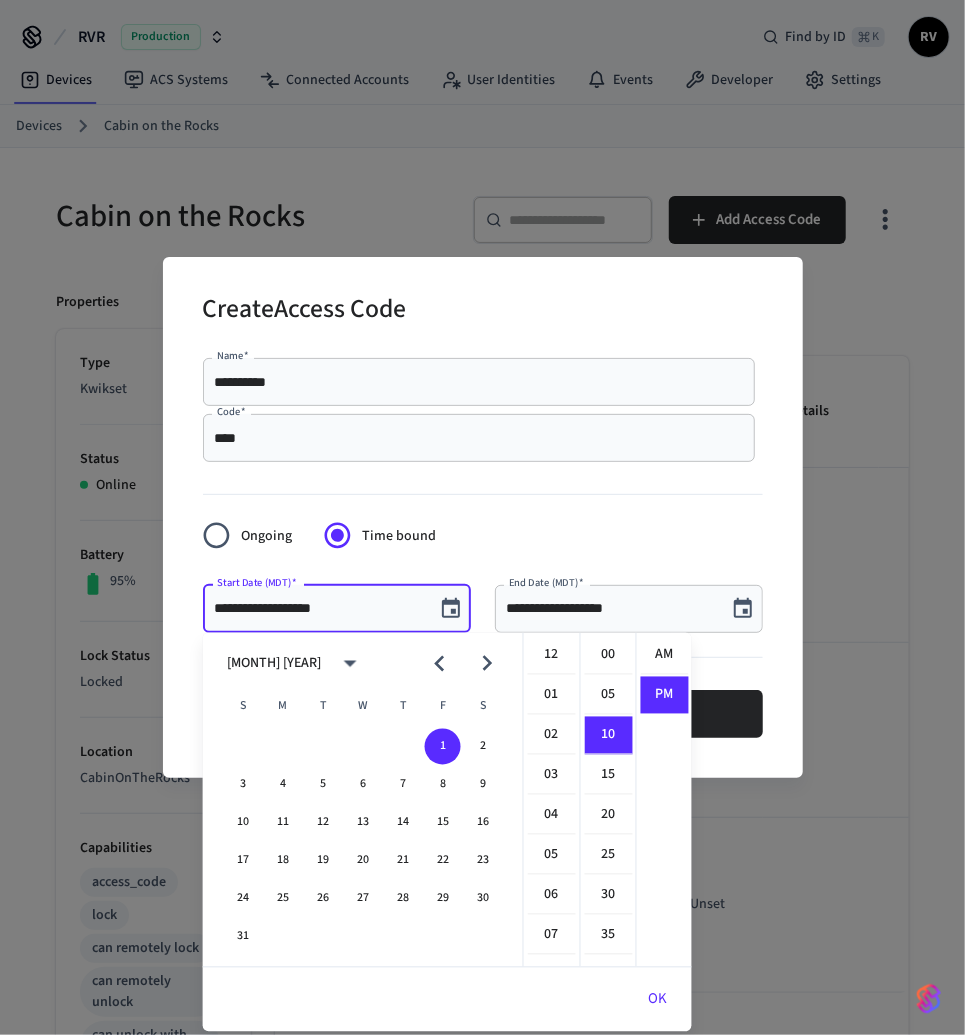 scroll, scrollTop: 397, scrollLeft: 0, axis: vertical 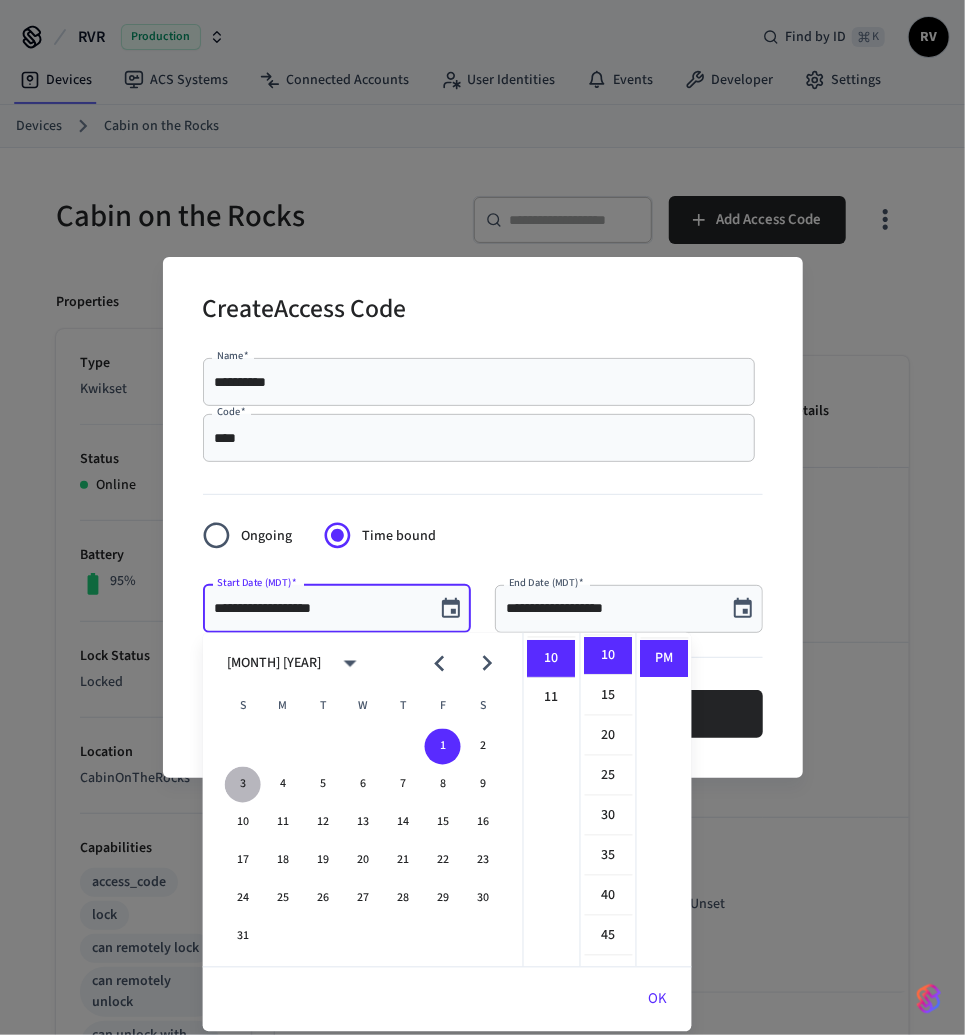 click on "3" at bounding box center (243, 785) 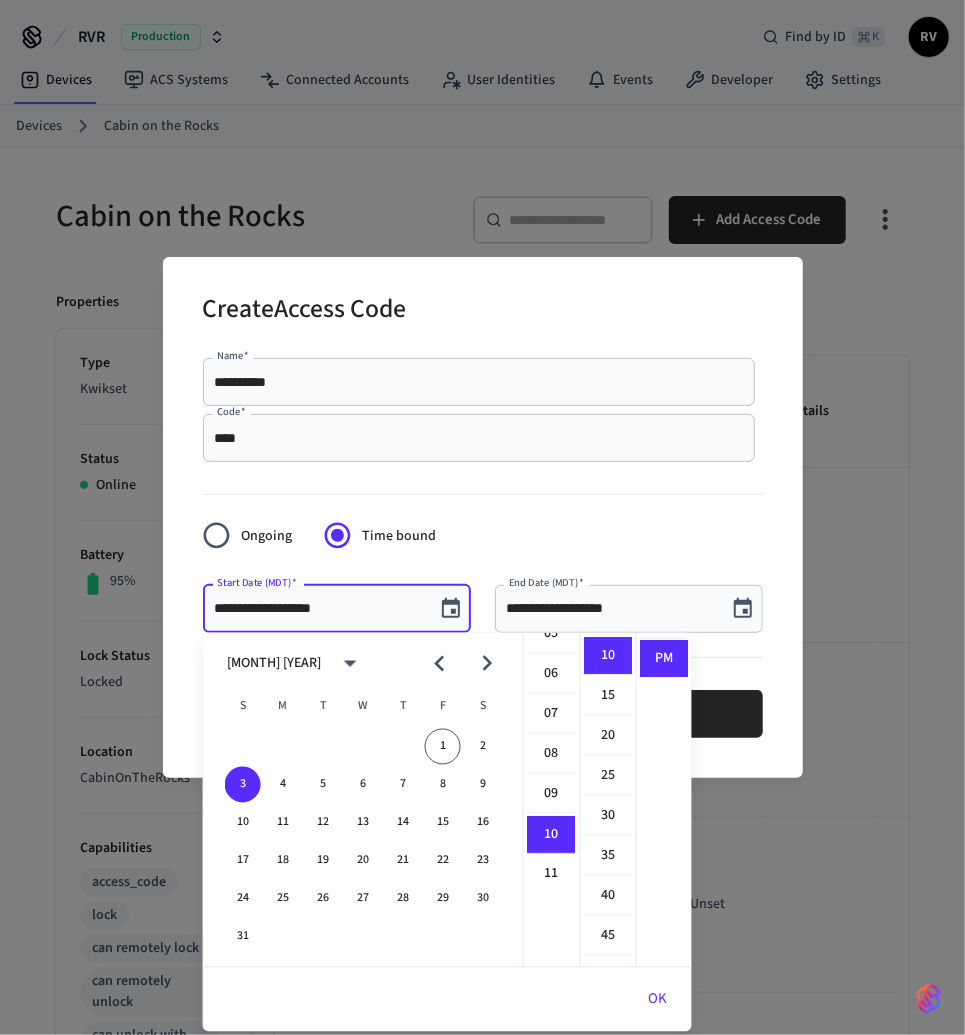scroll, scrollTop: 0, scrollLeft: 0, axis: both 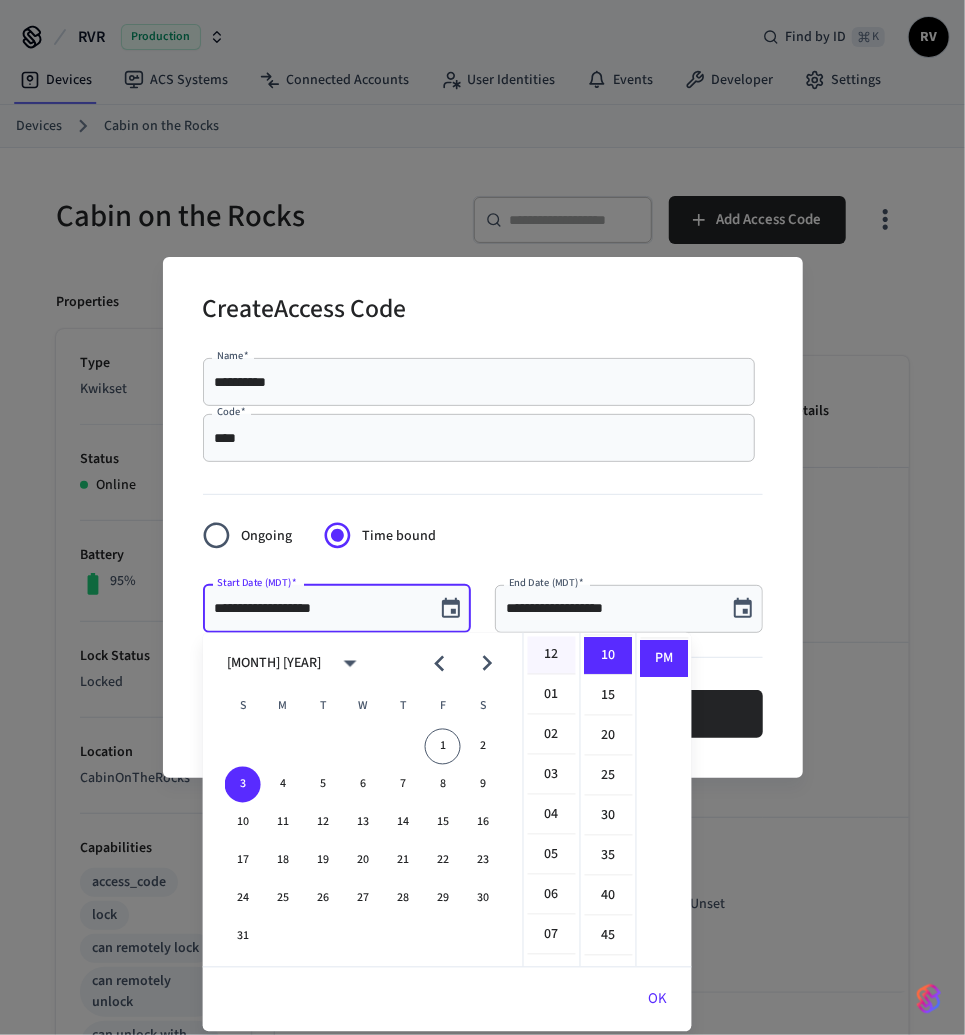 click on "12" at bounding box center (552, 656) 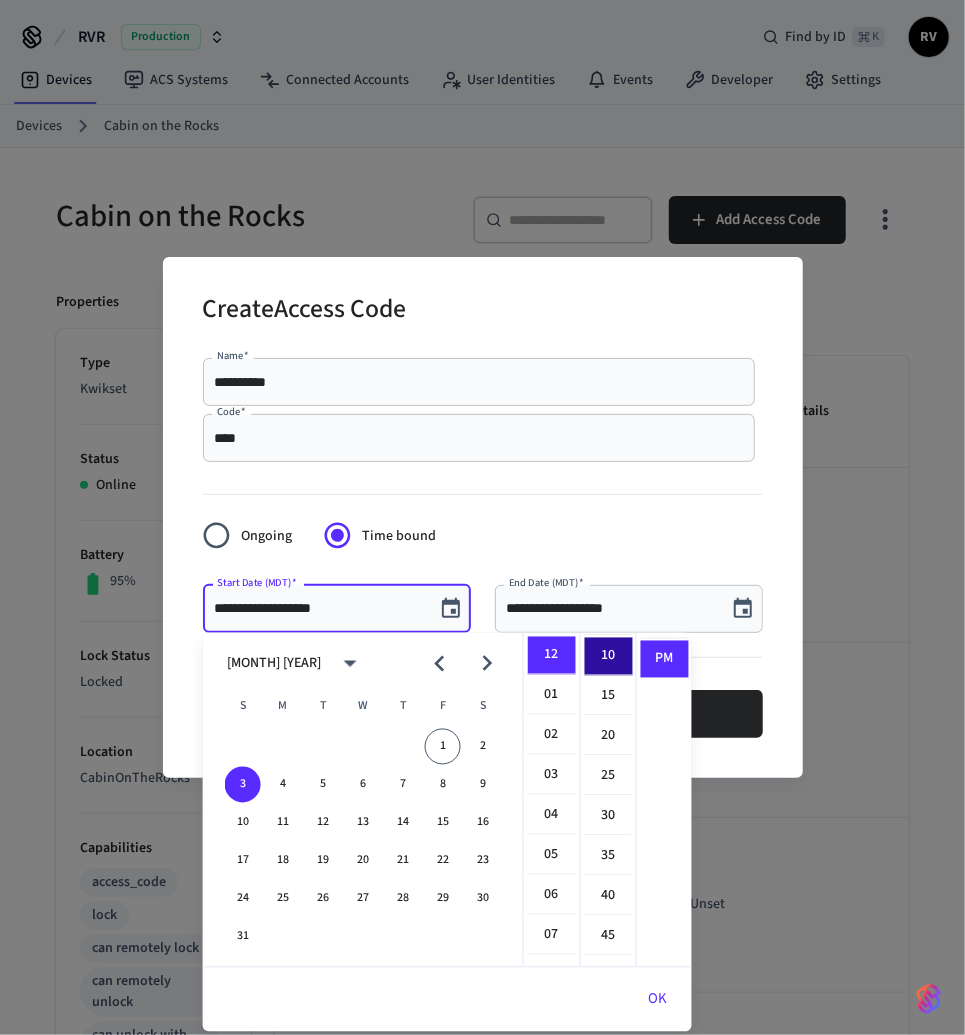 scroll, scrollTop: 0, scrollLeft: 0, axis: both 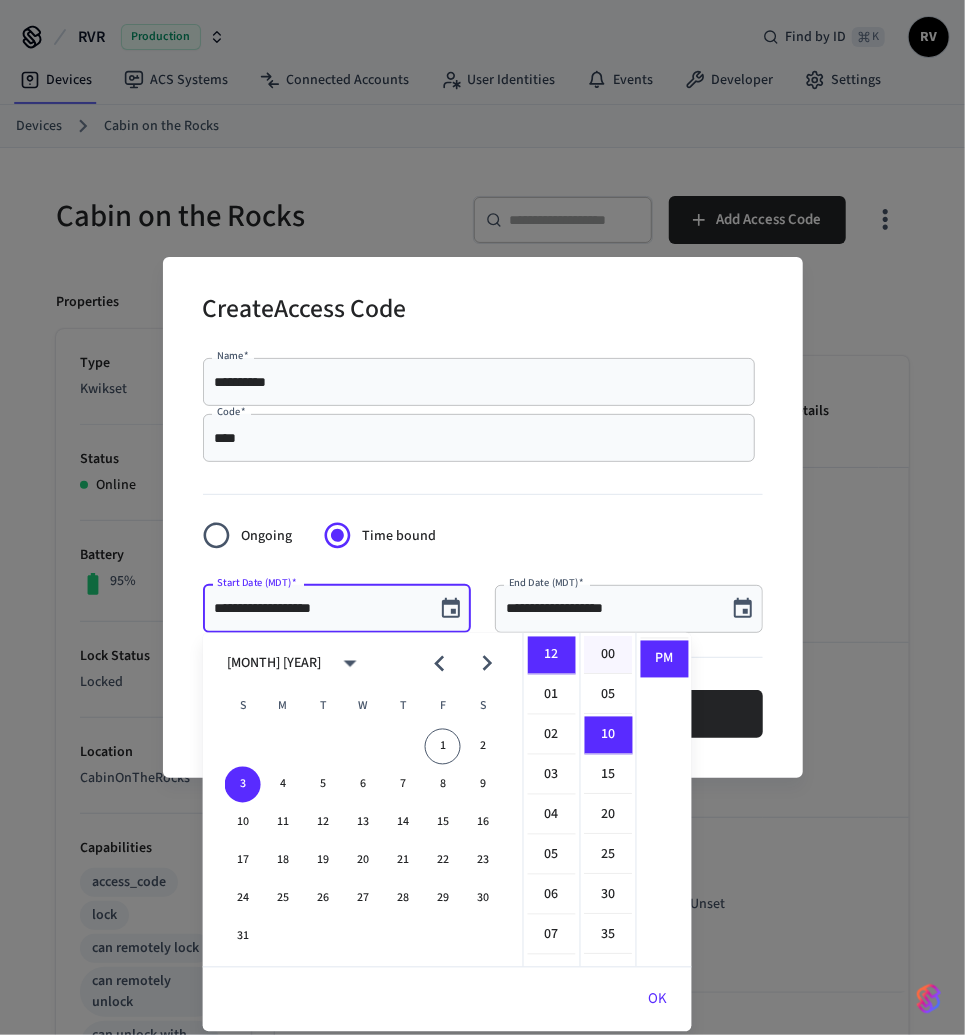 click on "00" at bounding box center (609, 656) 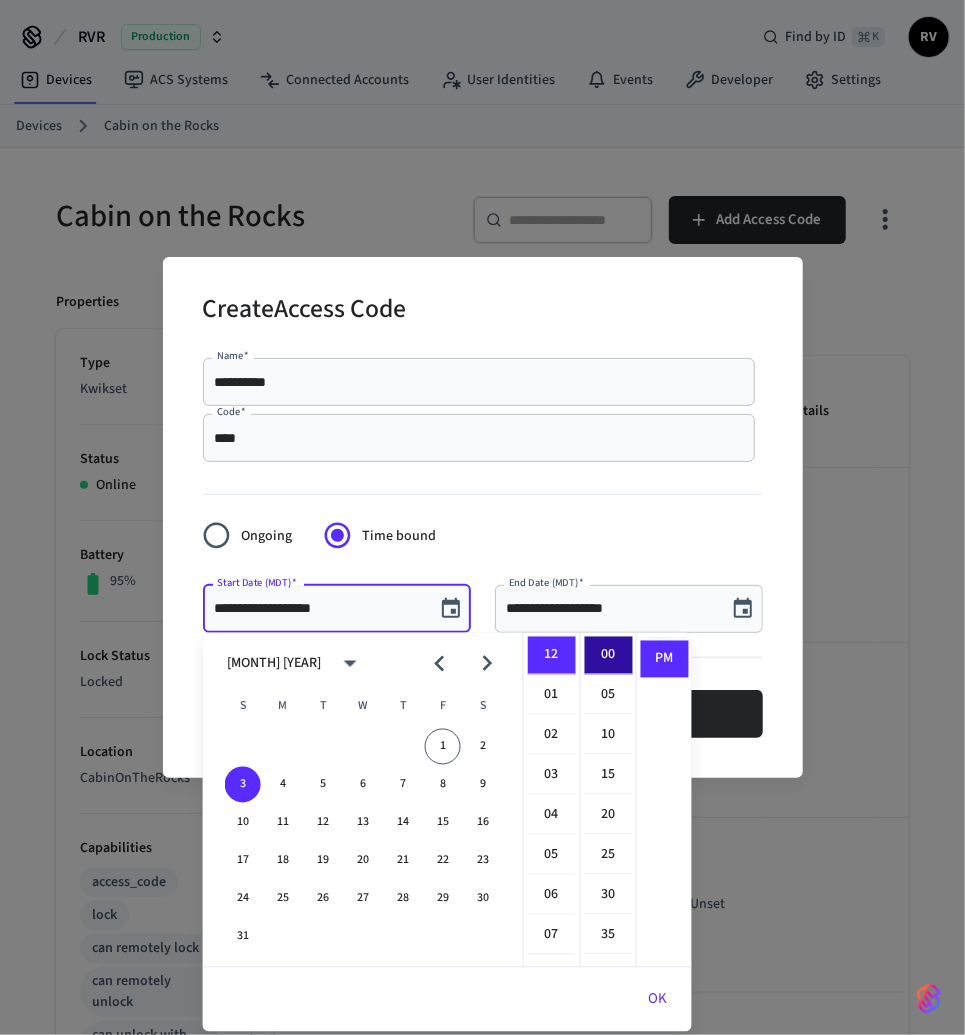 type on "**********" 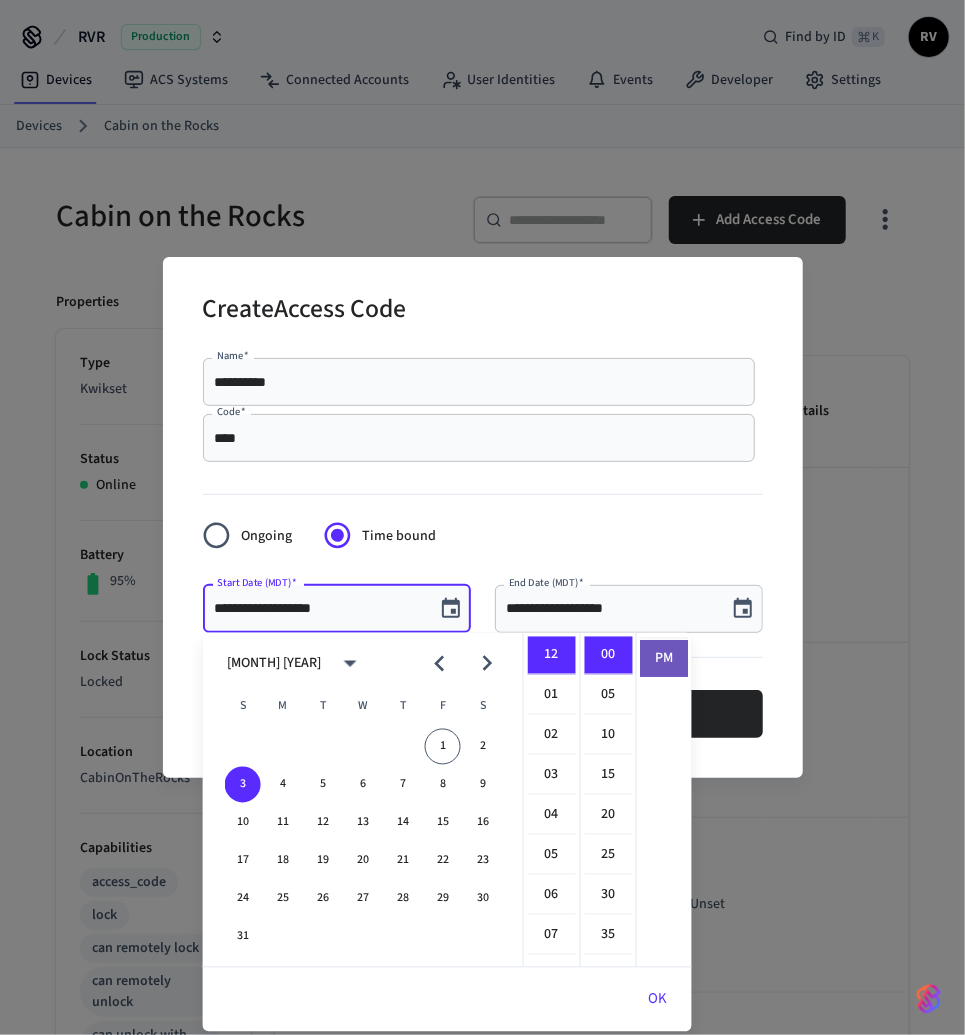 click on "PM" at bounding box center (665, 659) 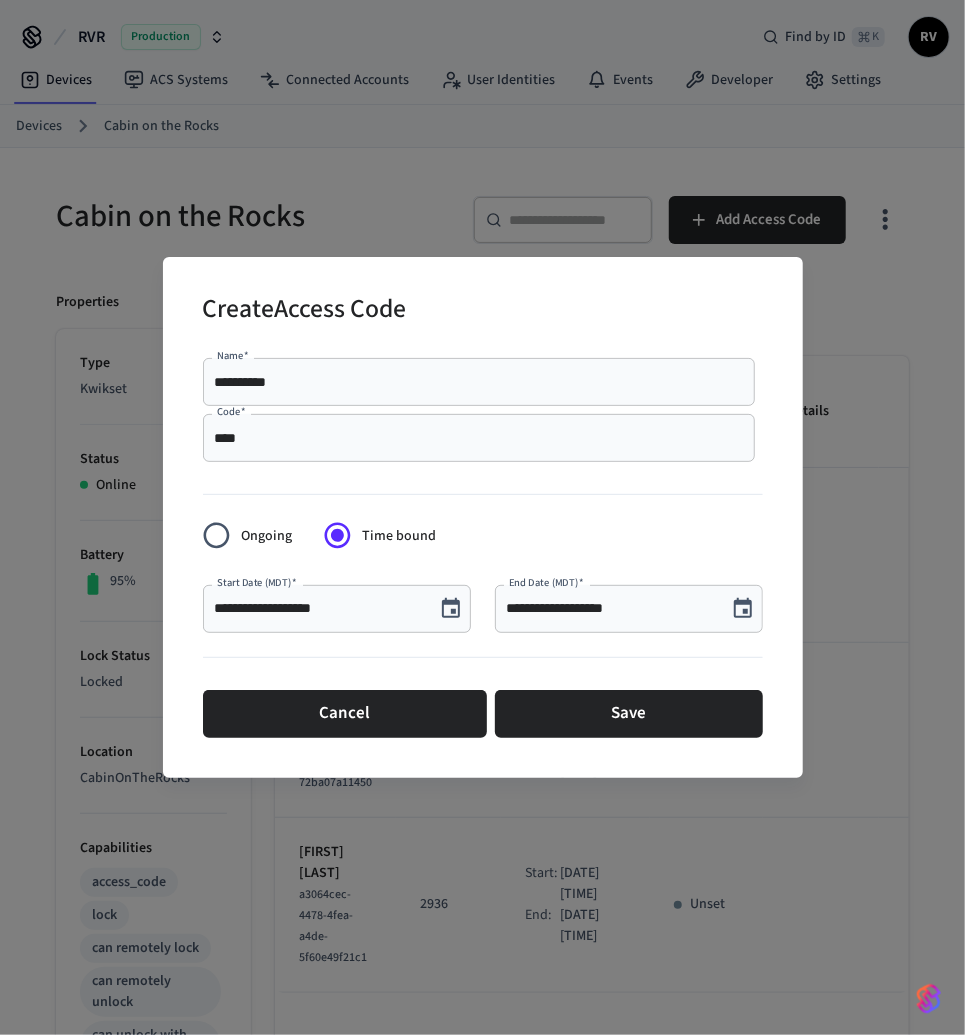 click 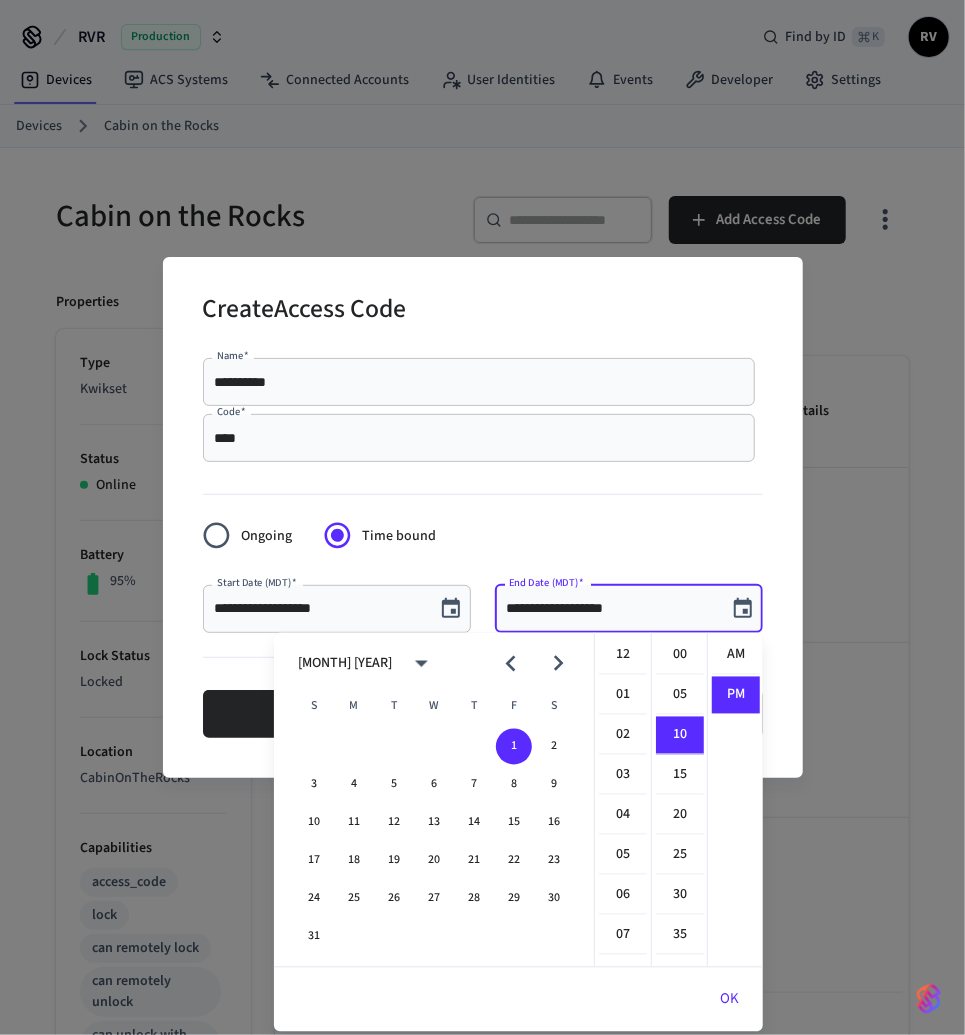 scroll, scrollTop: 397, scrollLeft: 0, axis: vertical 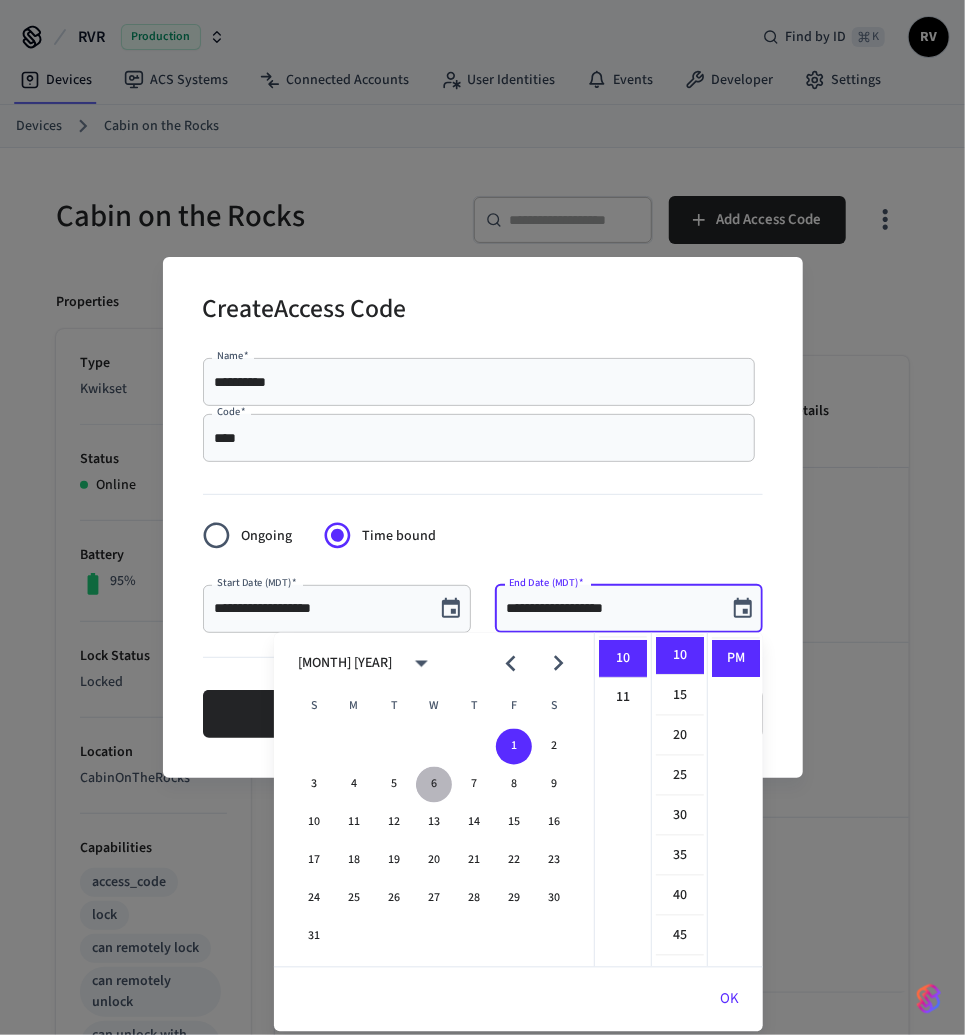 click on "6" at bounding box center (434, 785) 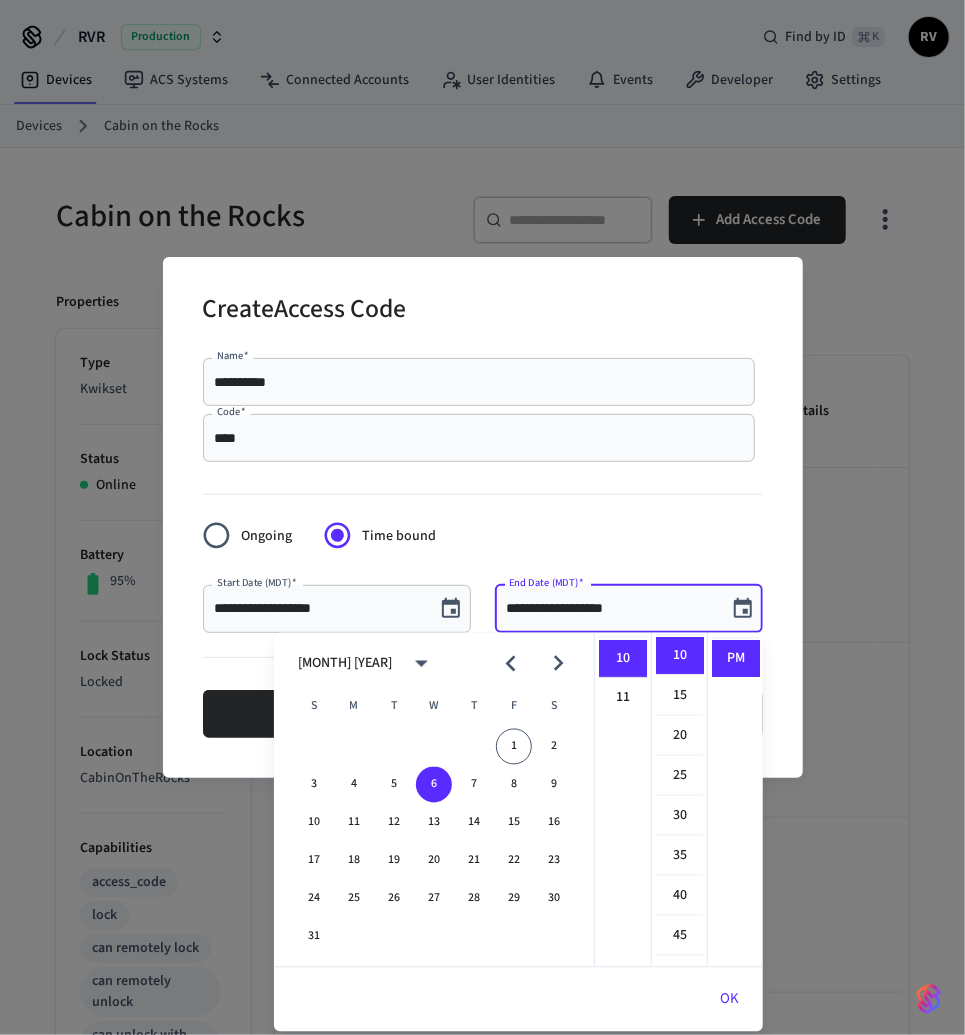 scroll, scrollTop: 0, scrollLeft: 0, axis: both 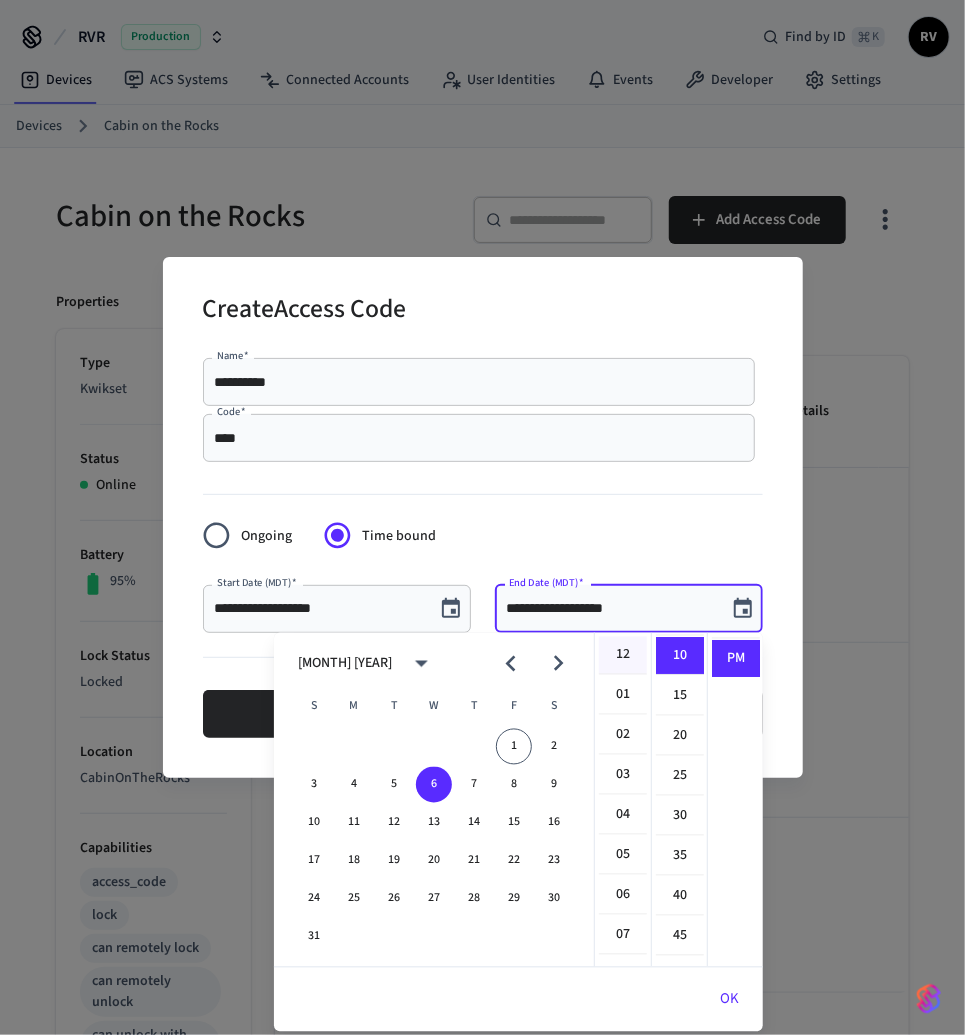 click on "12" at bounding box center (623, 656) 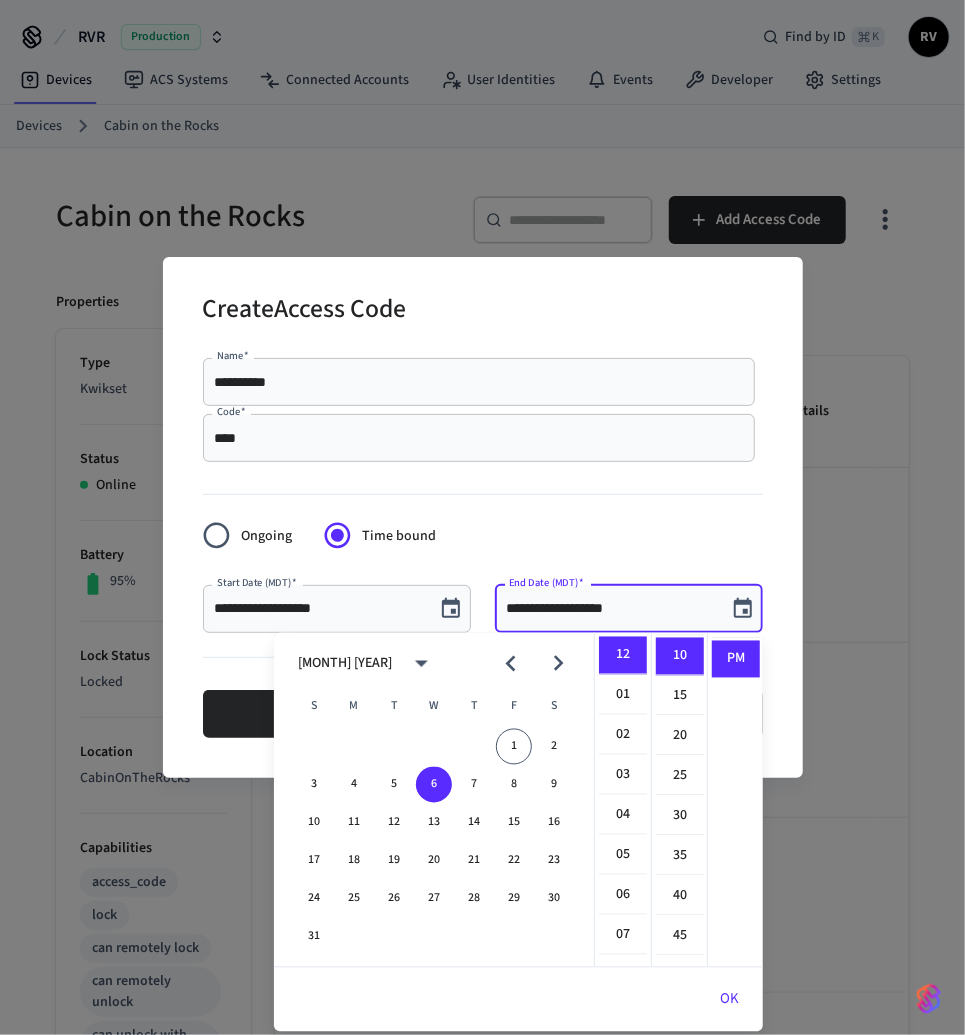 scroll, scrollTop: 0, scrollLeft: 0, axis: both 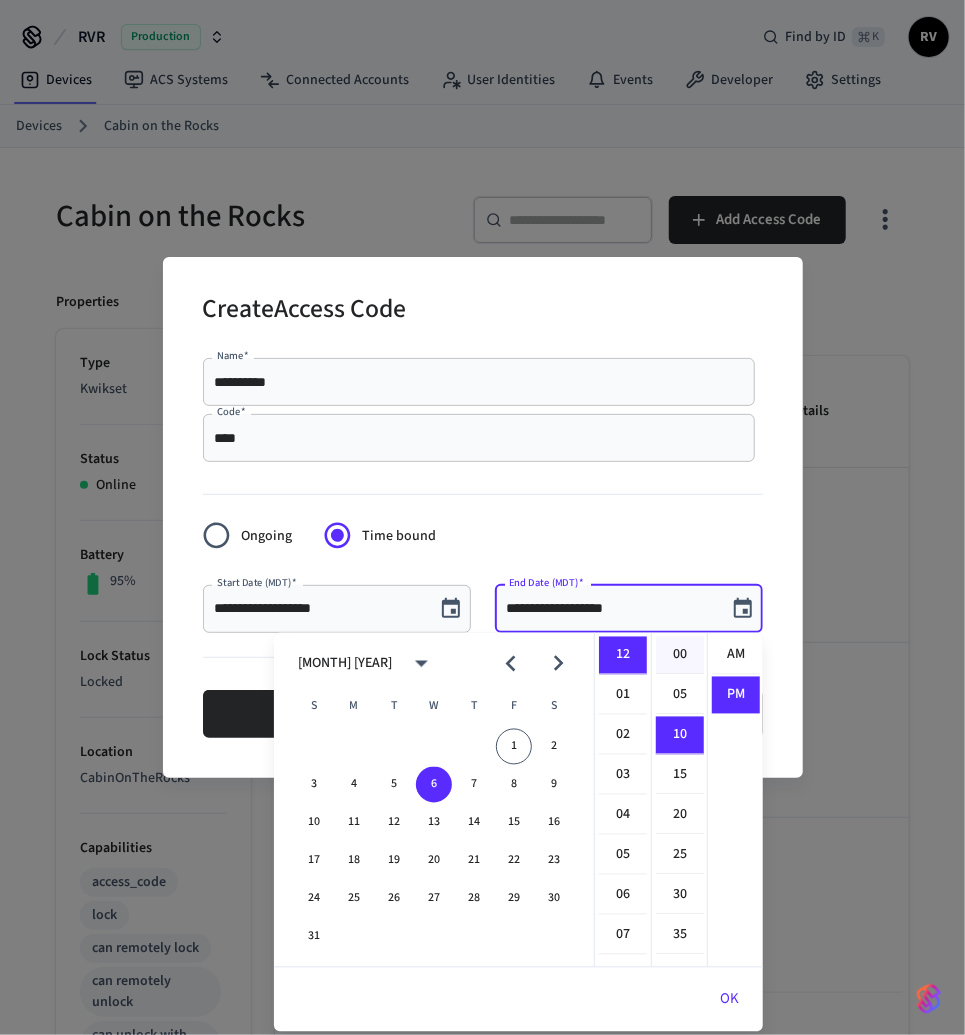 click on "00" at bounding box center (680, 656) 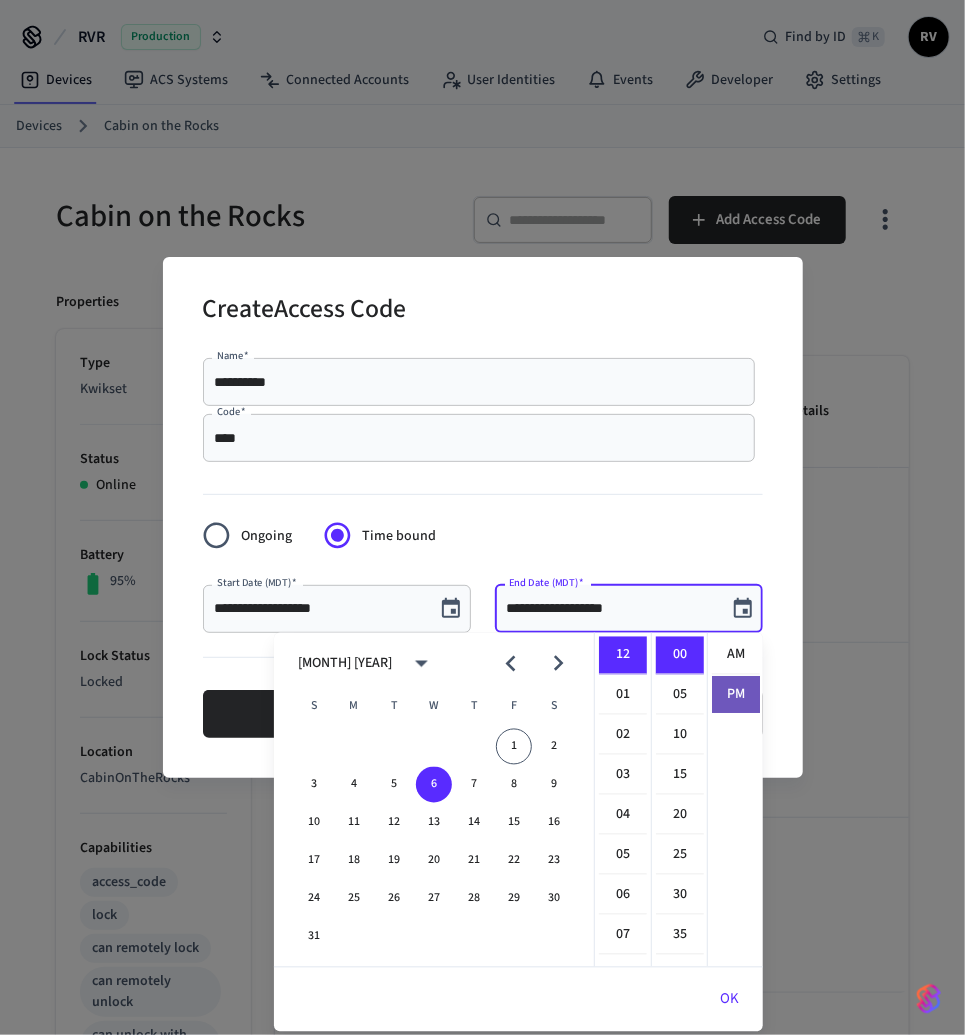click on "PM" at bounding box center [736, 695] 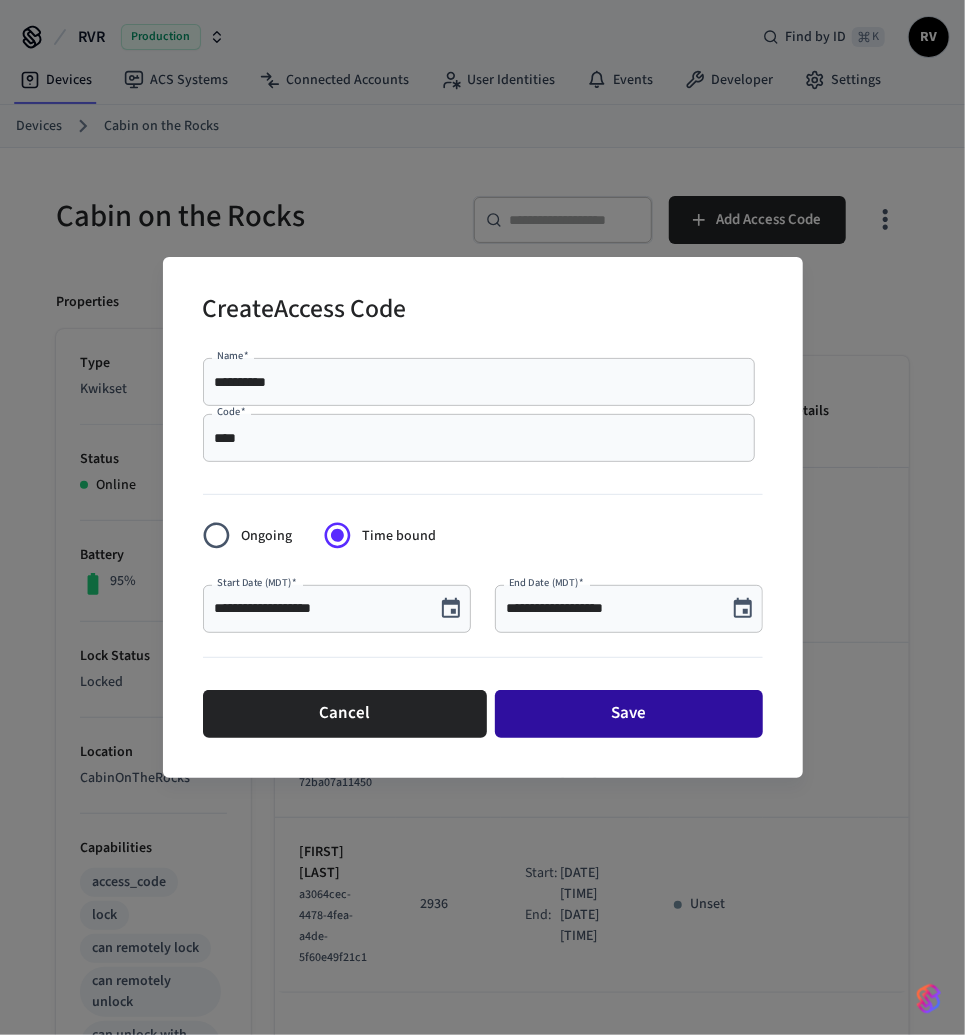 click on "Save" at bounding box center [629, 714] 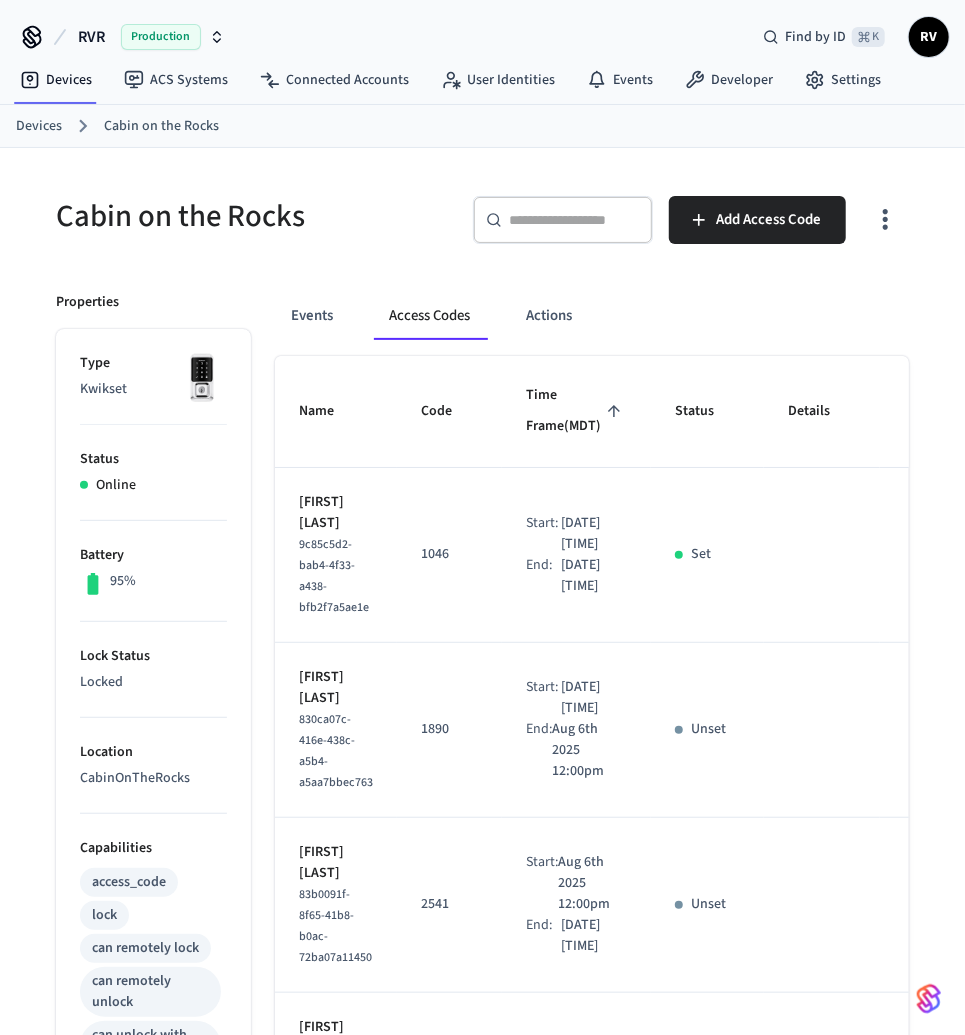 click at bounding box center [575, 220] 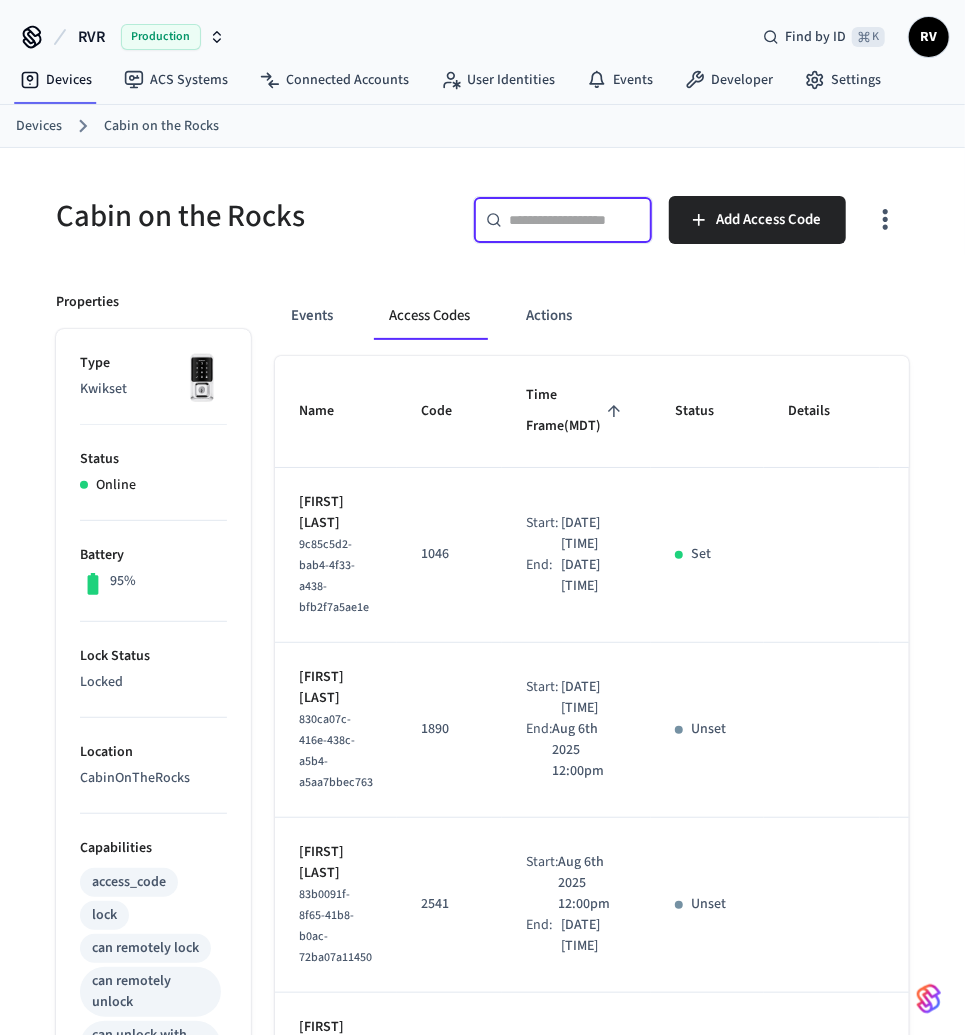 click on "Events Access Codes Actions Name Code Time Frame (MDT) Status Details [FIRST] [LAST] [UUID] [NUMBER] Start: [DATE] [TIME] End: [DATE] [TIME] Set [FIRST] [LAST] [UUID] [NUMBER] Start: [DATE] [TIME] End: [DATE] [TIME] Unset [FIRST] [LAST] [UUID] [NUMBER] Start: [DATE] [TIME] End: [DATE] [TIME] Unset [FIRST] [LAST] [UUID] [NUMBER] Start: [DATE] [TIME] End: [DATE] [TIME] Unset Rows per page: [NUMBER] ** [NUMBER]-[NUMBER] of [NUMBER]" at bounding box center [580, 934] 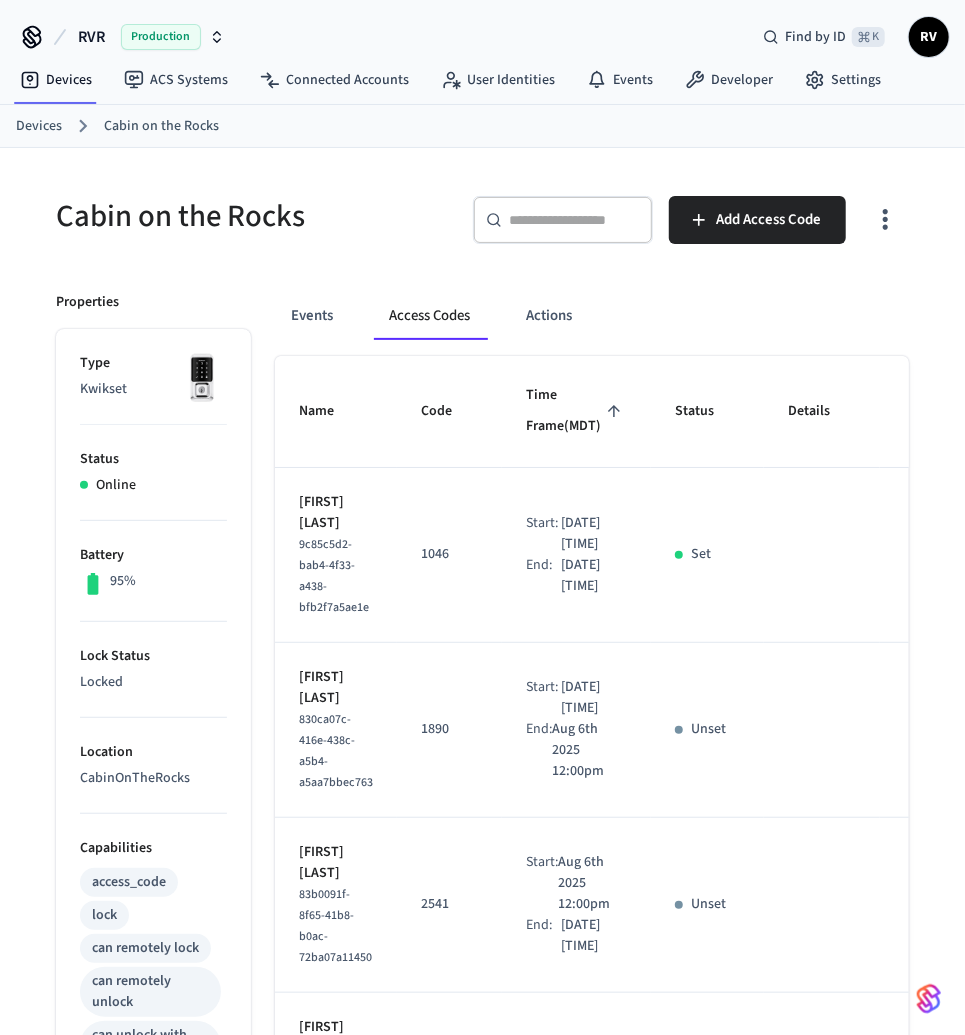 click on "Devices Cabin on the Rocks" at bounding box center (482, 126) 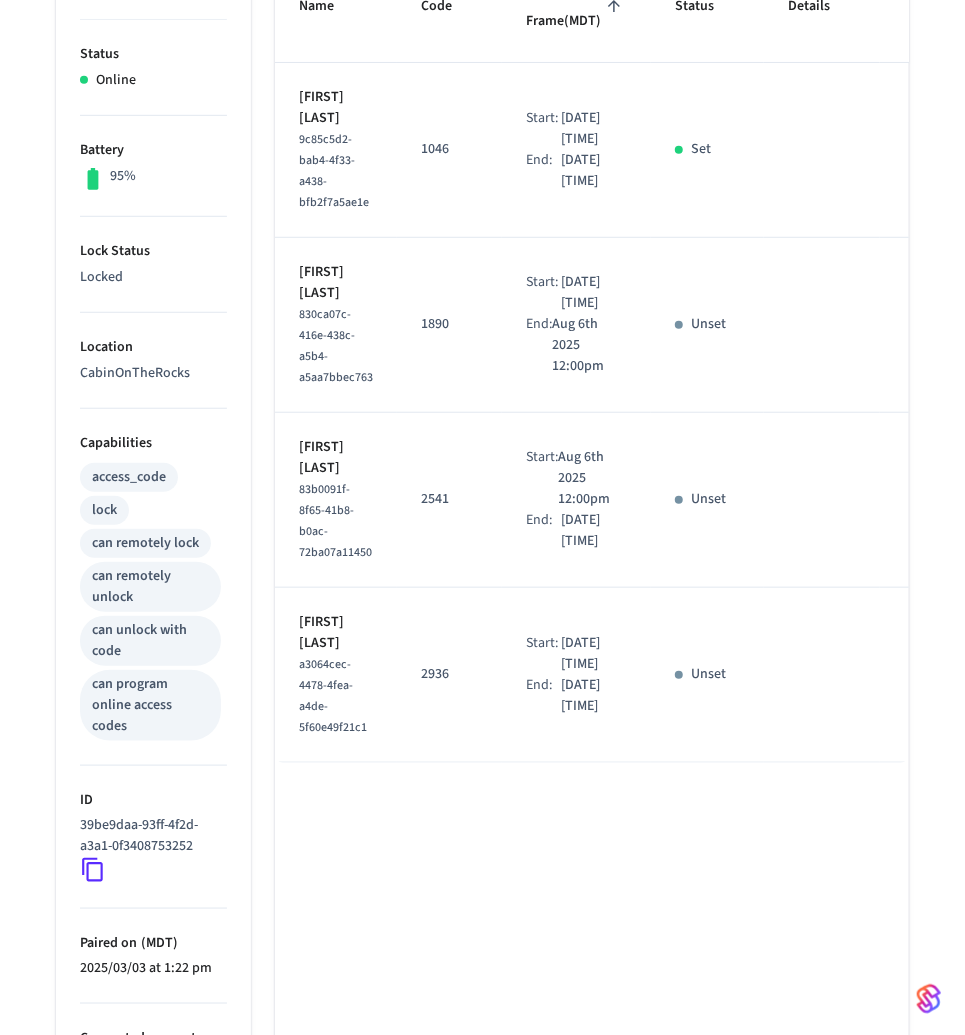 scroll, scrollTop: 0, scrollLeft: 0, axis: both 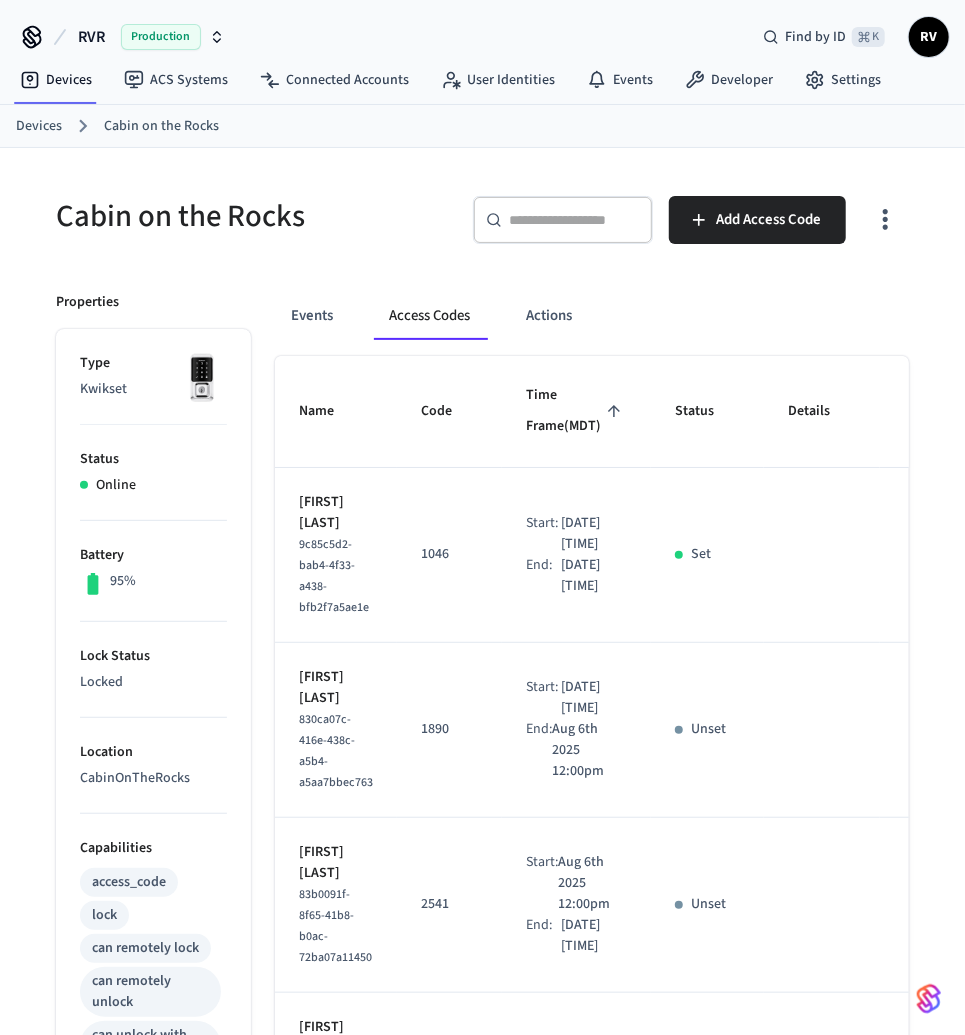 click on "Devices" at bounding box center [39, 126] 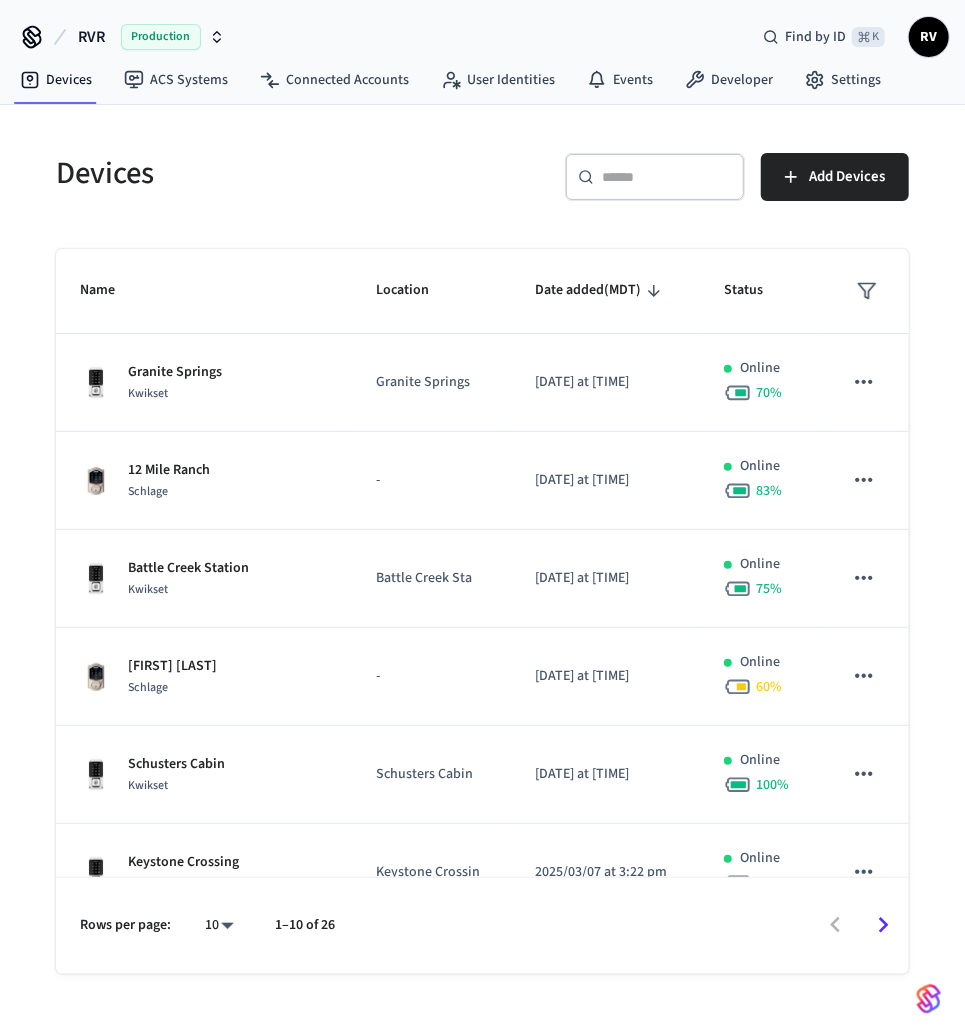 click on "​ ​" at bounding box center (655, 177) 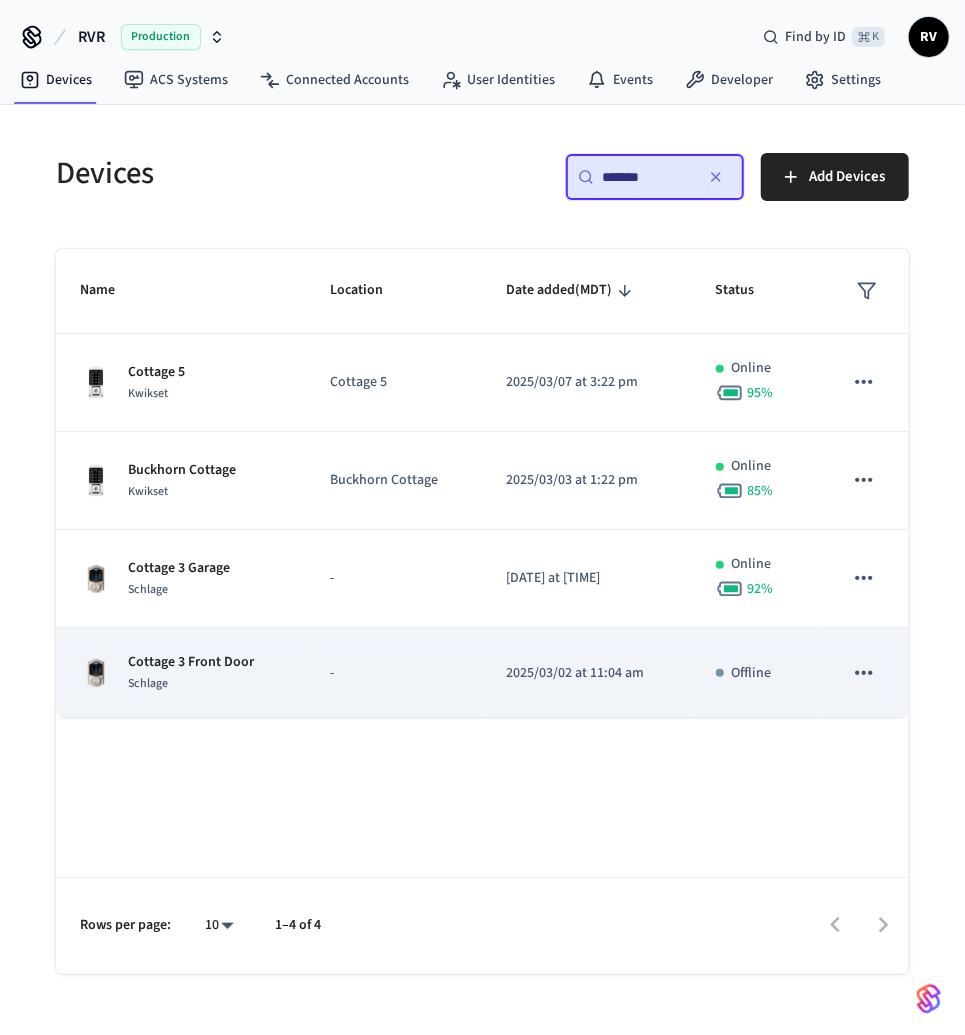 type on "*******" 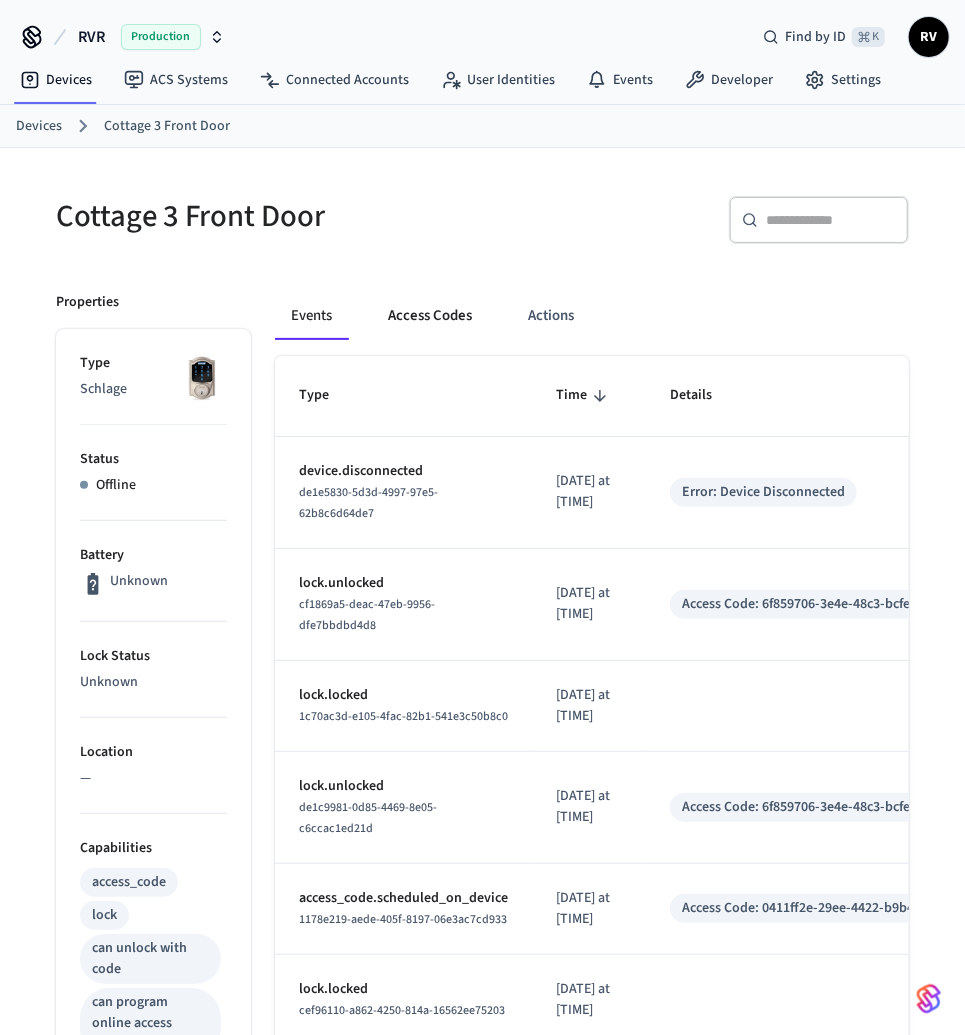 click on "Access Codes" at bounding box center (430, 316) 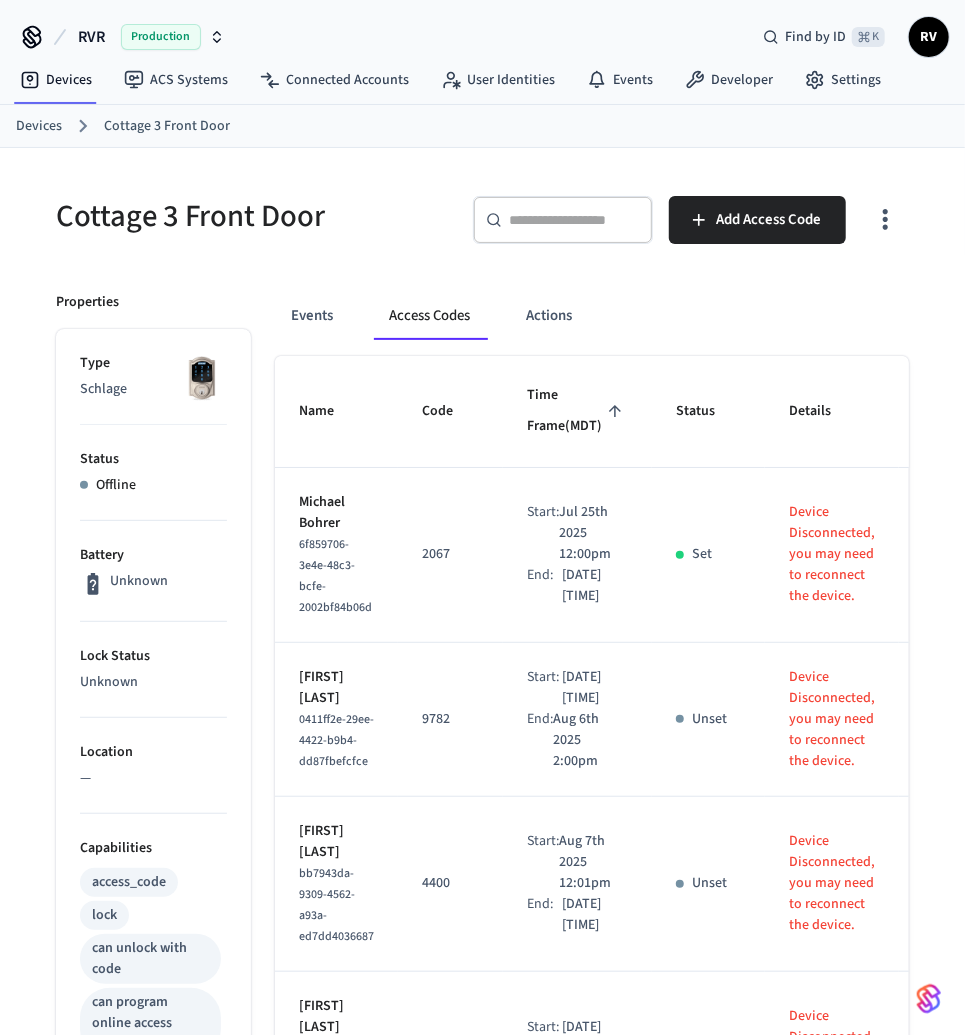 click on "Devices" at bounding box center (39, 126) 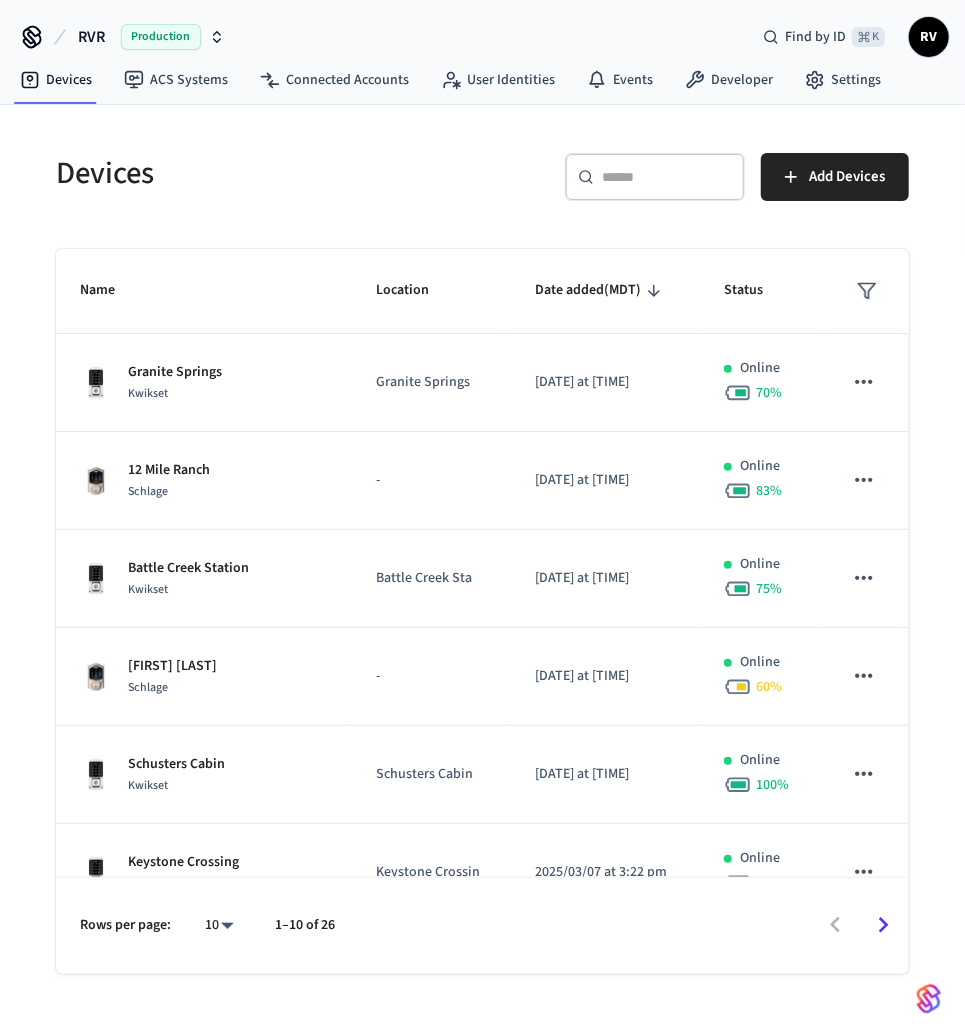 click on "​ ​" at bounding box center [655, 177] 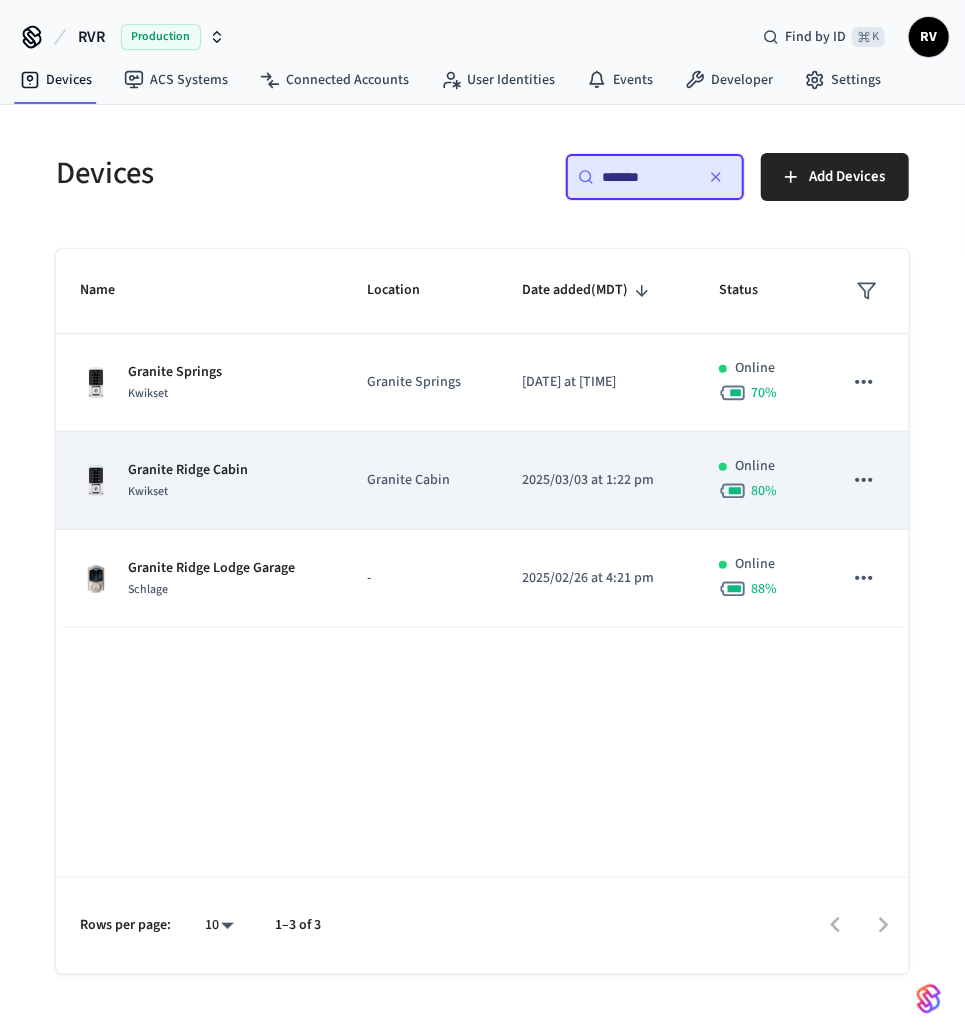 type on "*******" 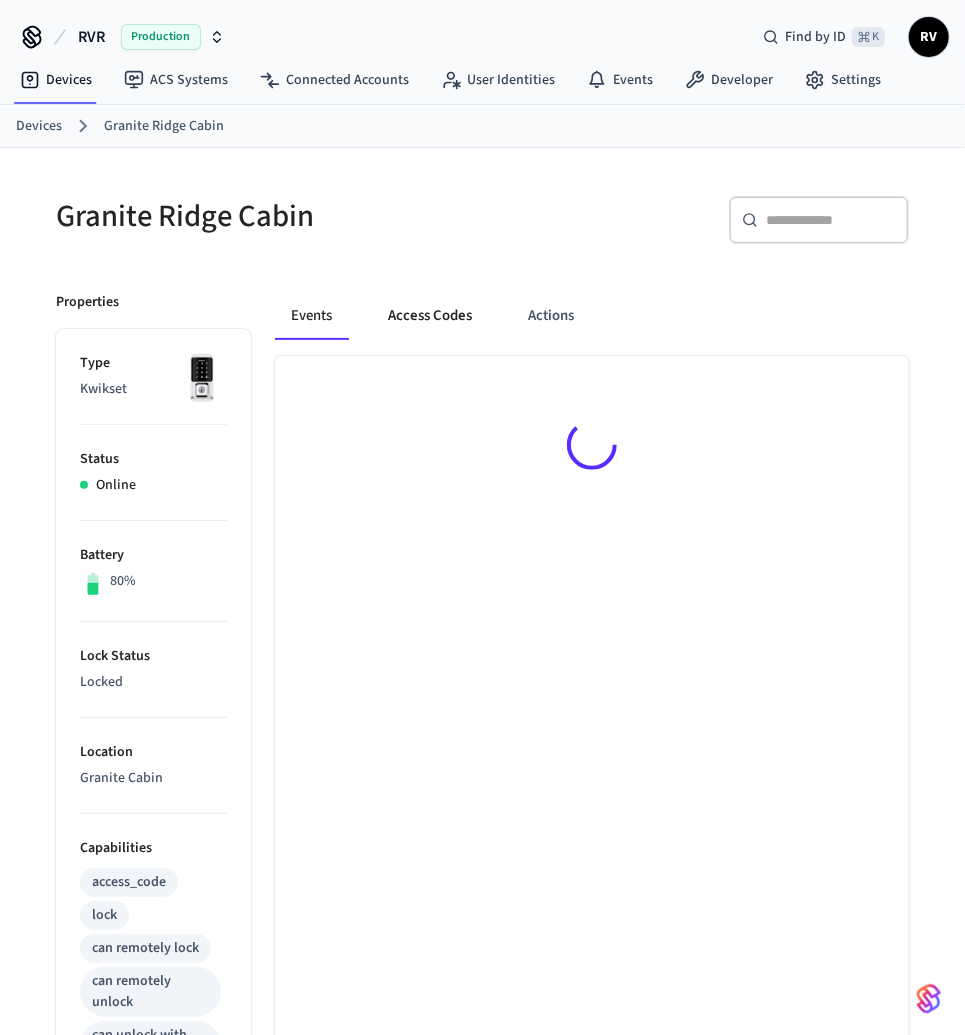 click on "Access Codes" at bounding box center [430, 316] 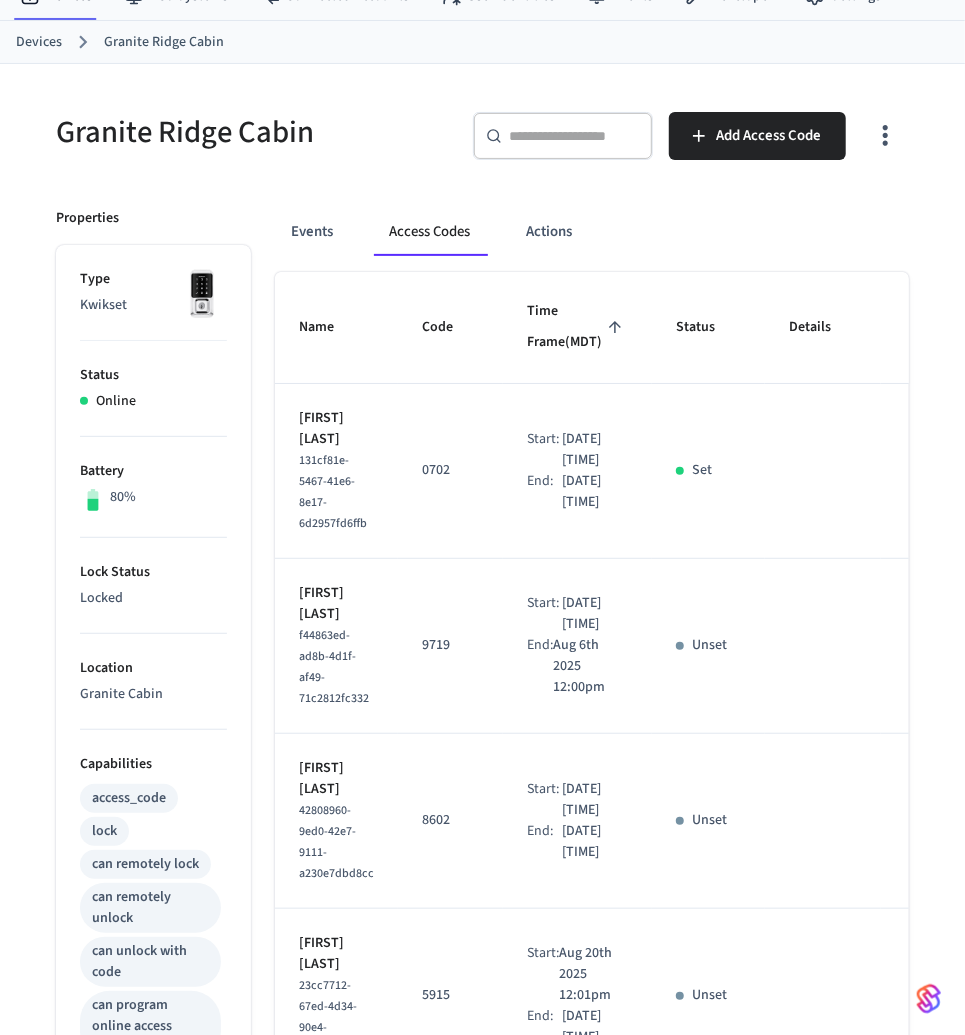scroll, scrollTop: 0, scrollLeft: 0, axis: both 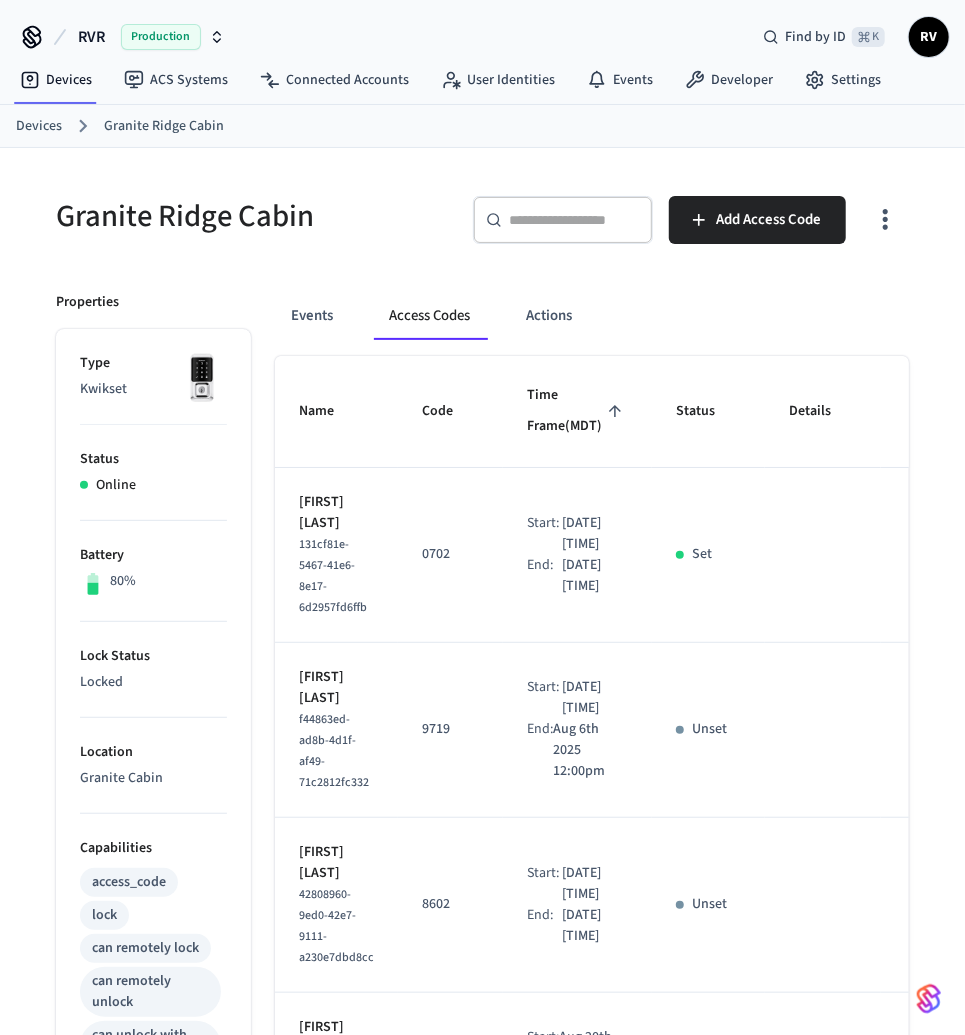 click on "Devices" at bounding box center (39, 126) 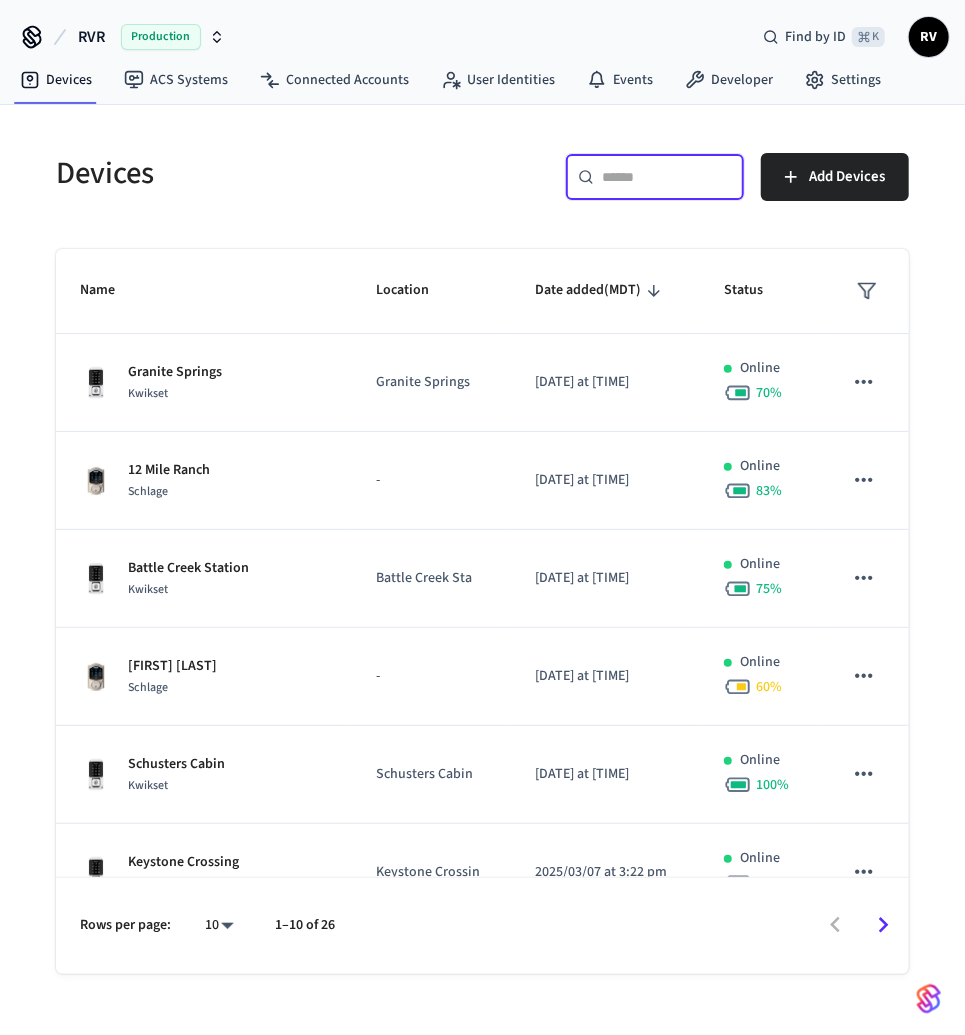 click at bounding box center [667, 177] 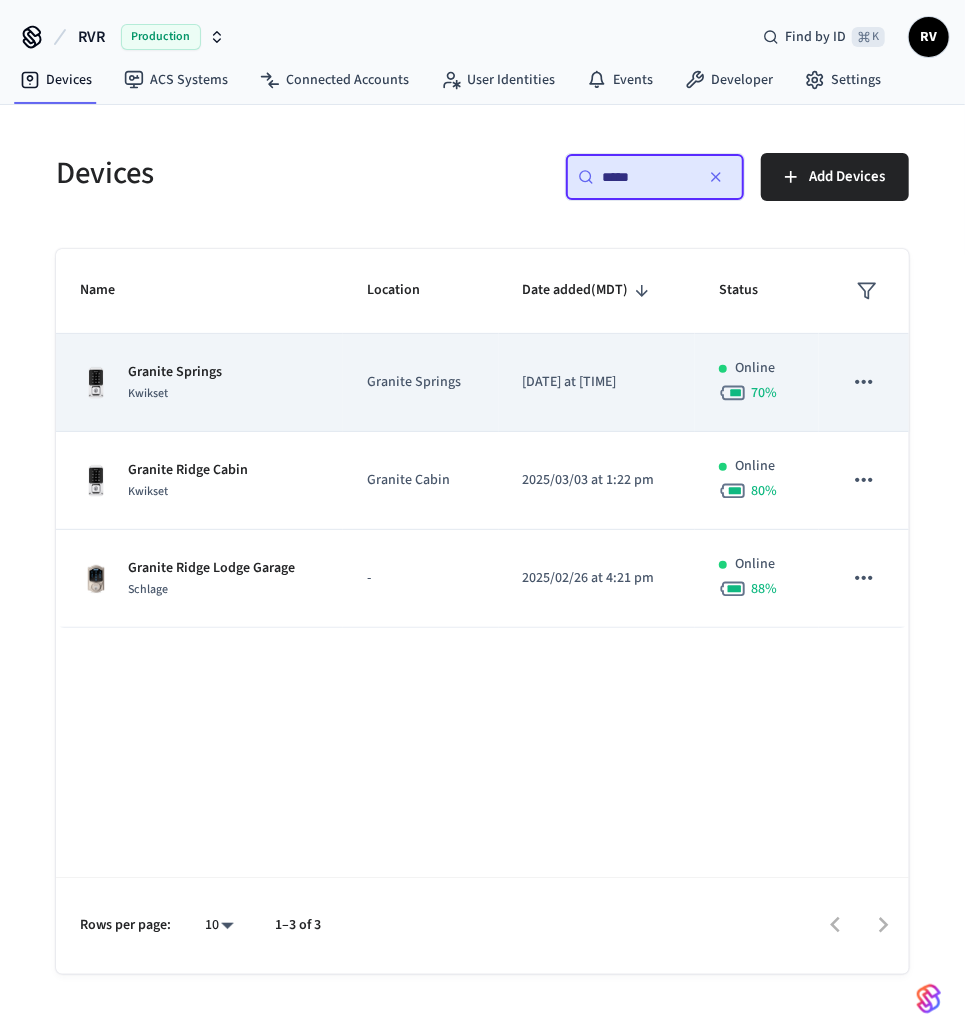 type on "*****" 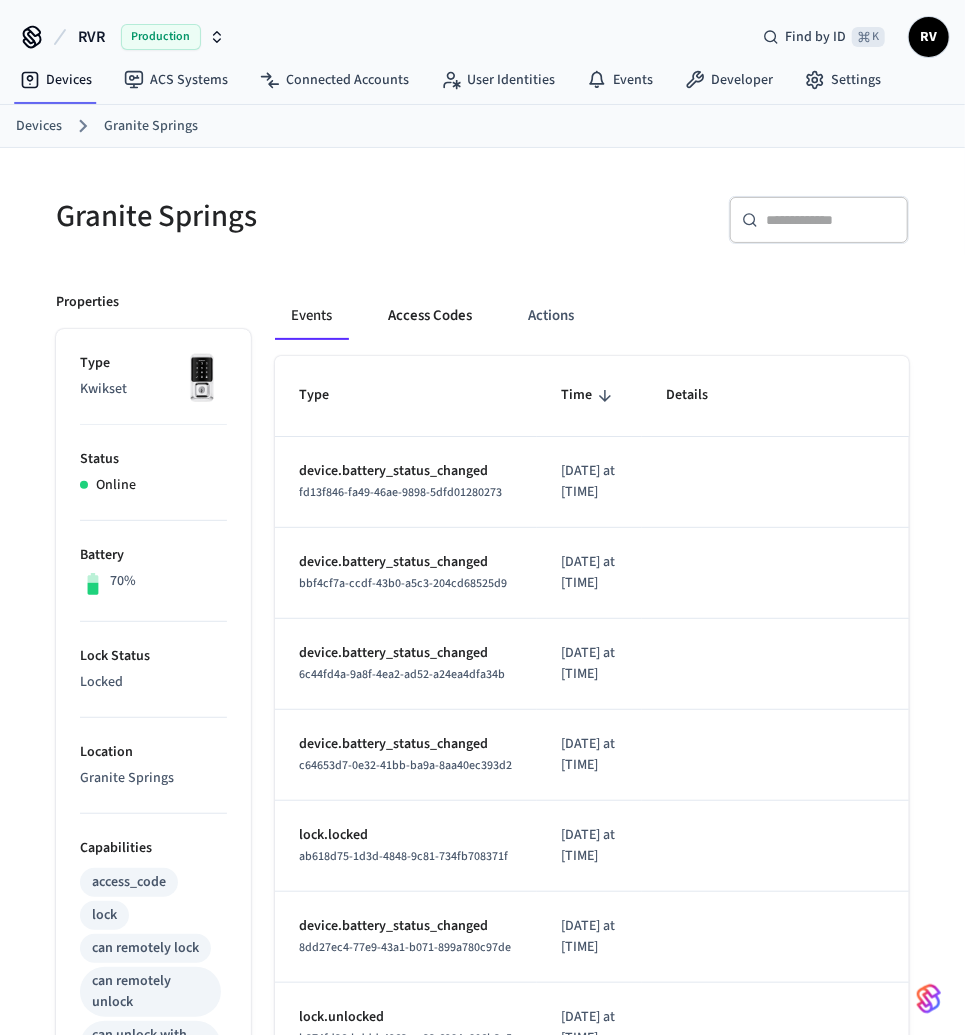 click on "Access Codes" at bounding box center (430, 316) 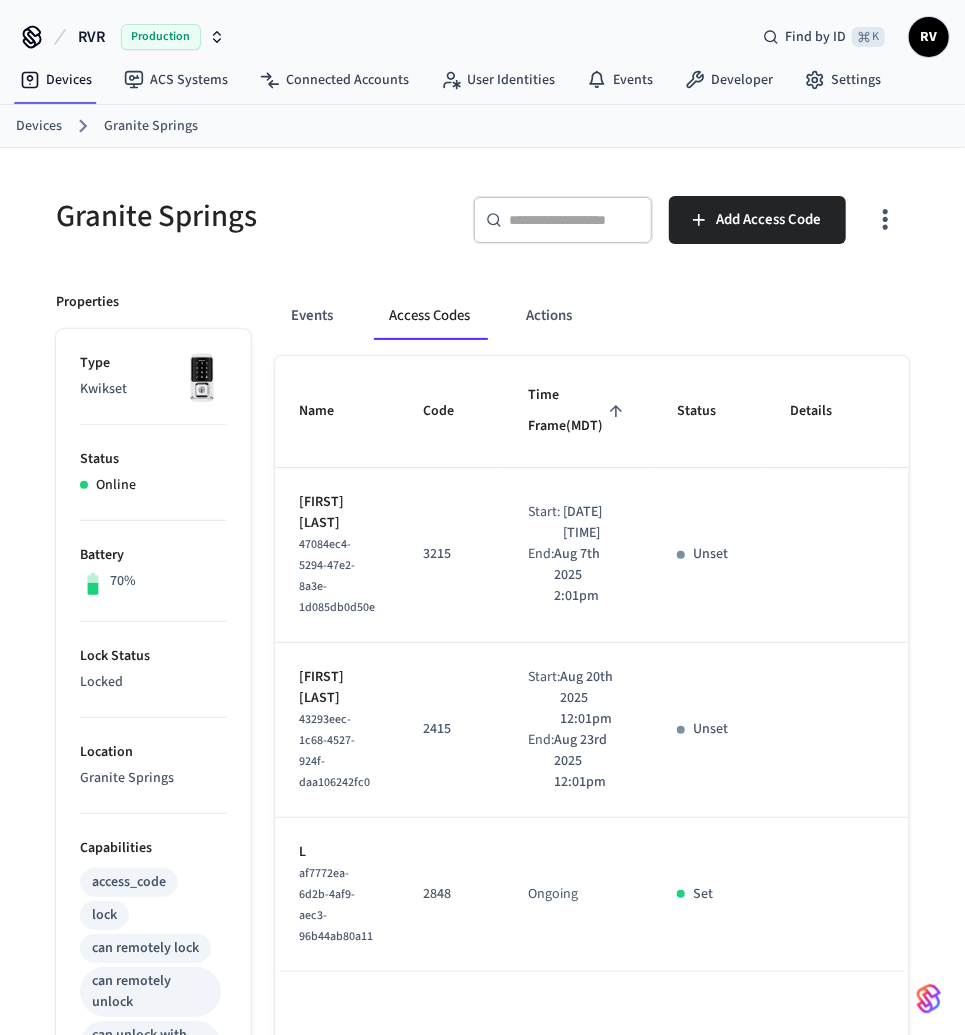 scroll, scrollTop: 10, scrollLeft: 0, axis: vertical 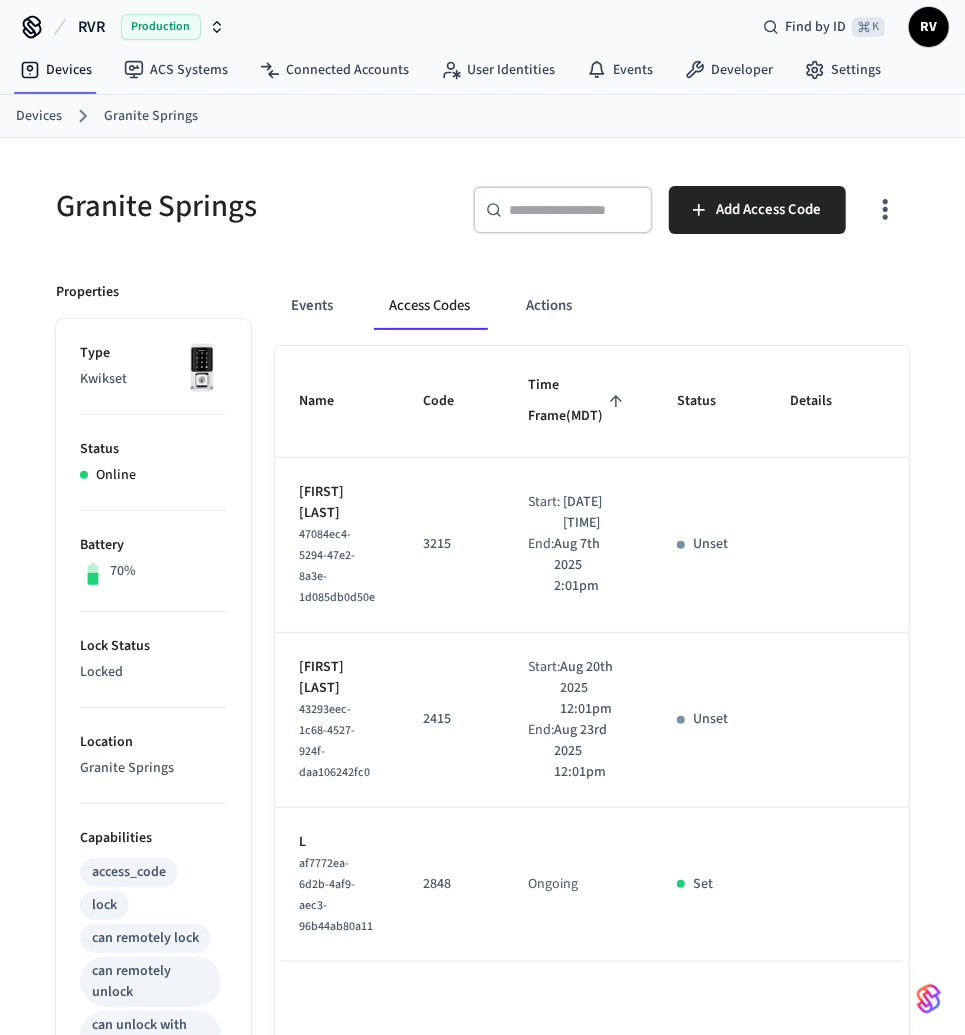 click on "Devices Granite Springs" at bounding box center [482, 116] 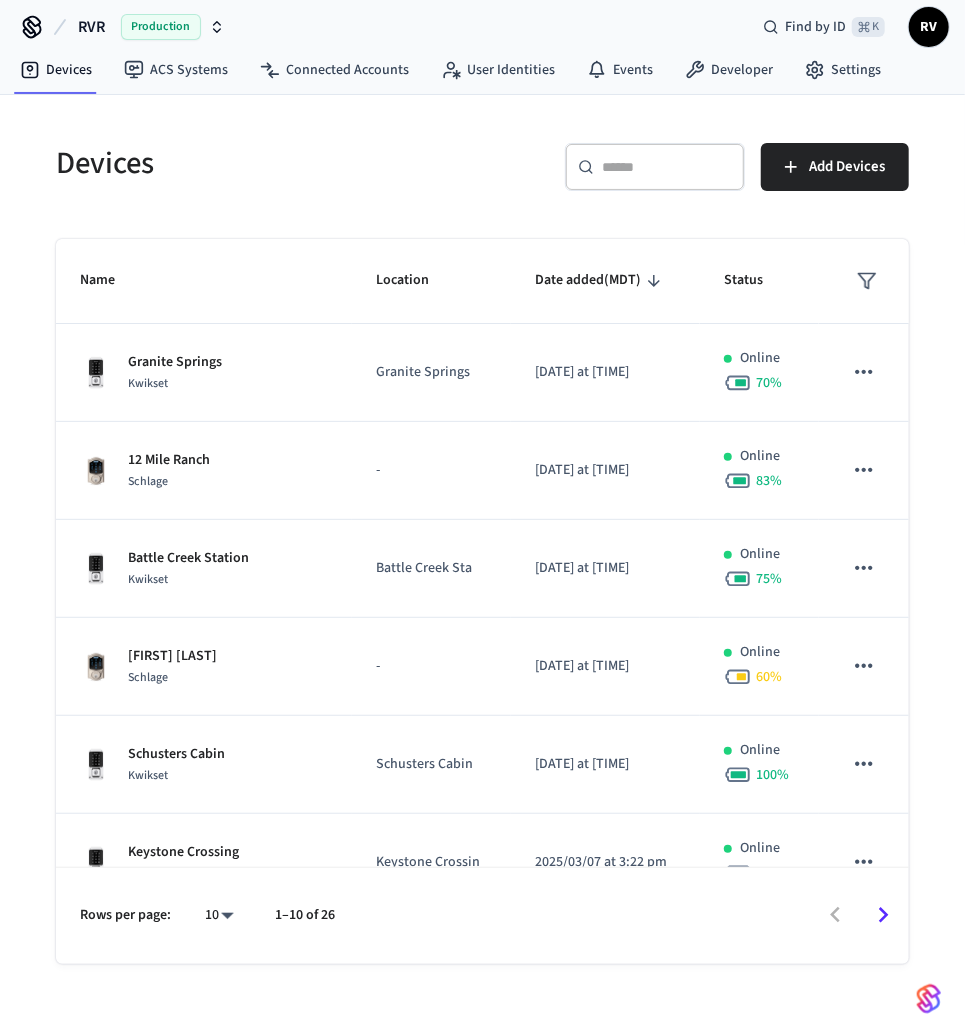 scroll, scrollTop: 0, scrollLeft: 0, axis: both 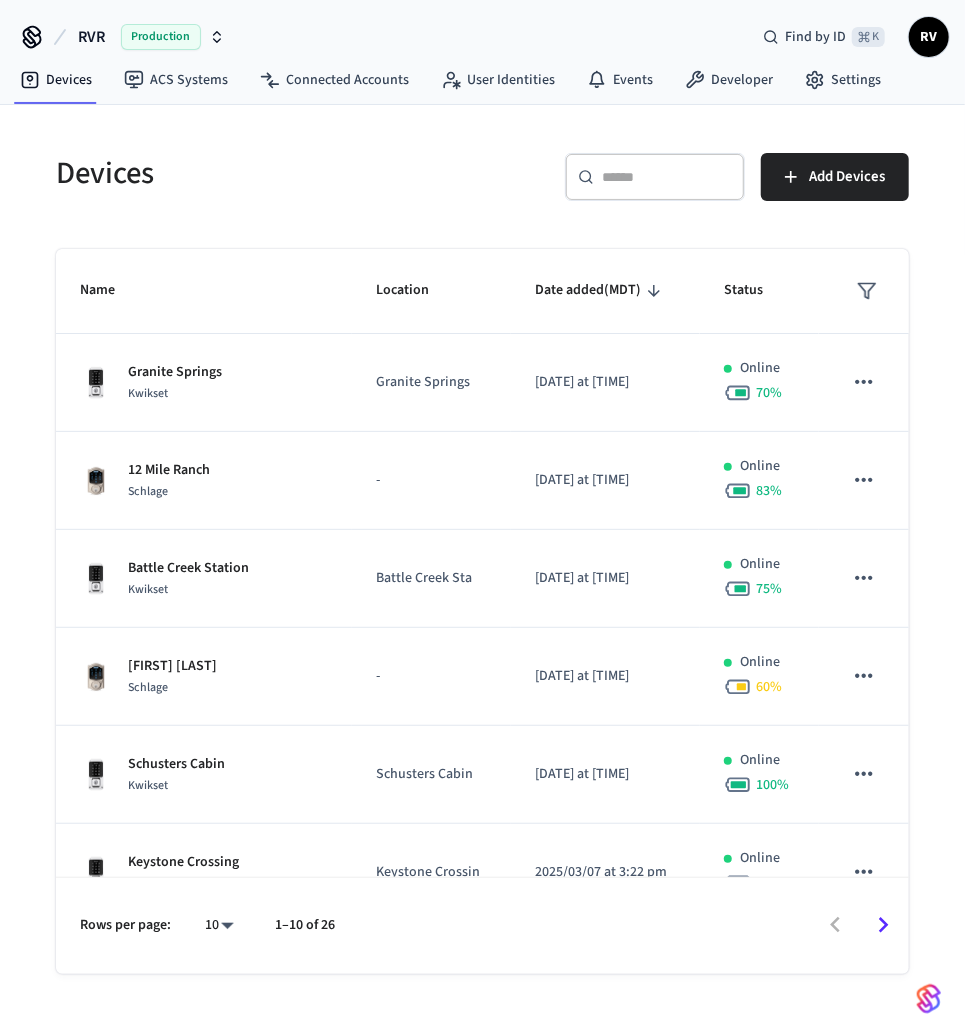 drag, startPoint x: 658, startPoint y: 153, endPoint x: 639, endPoint y: 176, distance: 29.832869 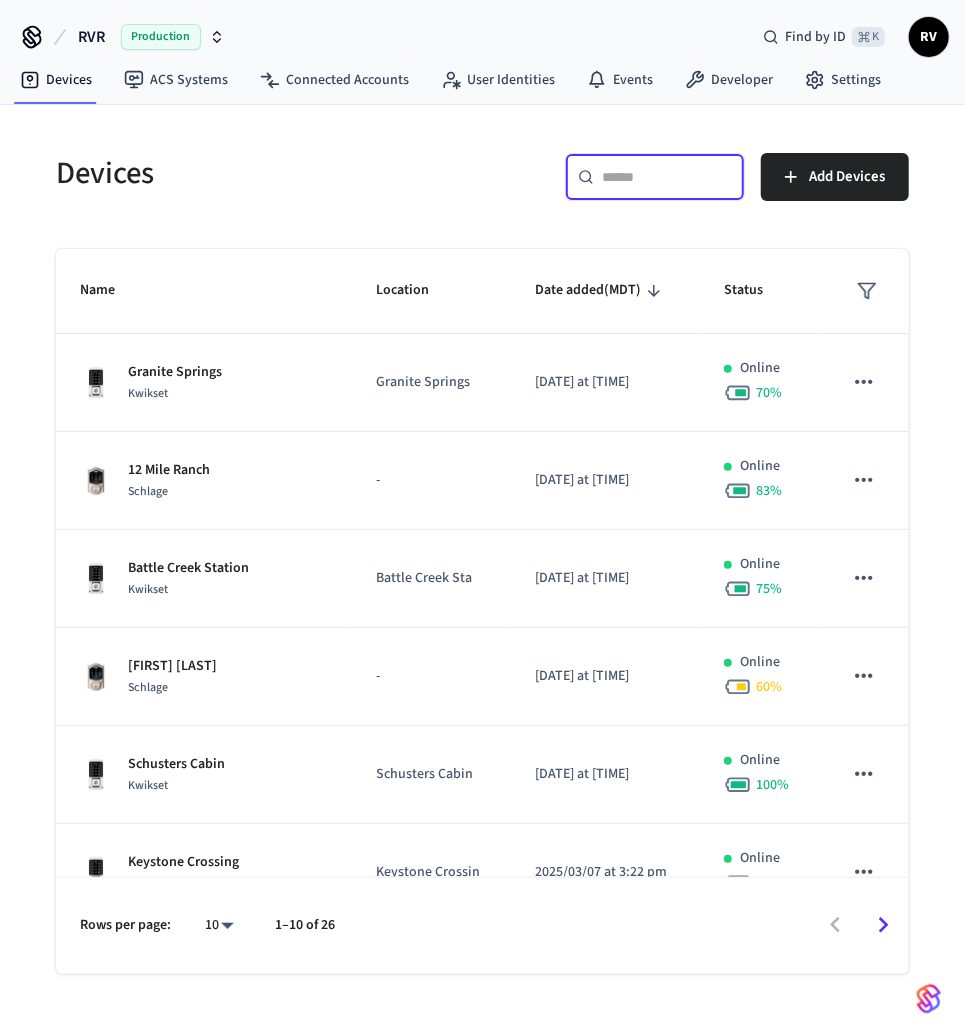 click at bounding box center [667, 177] 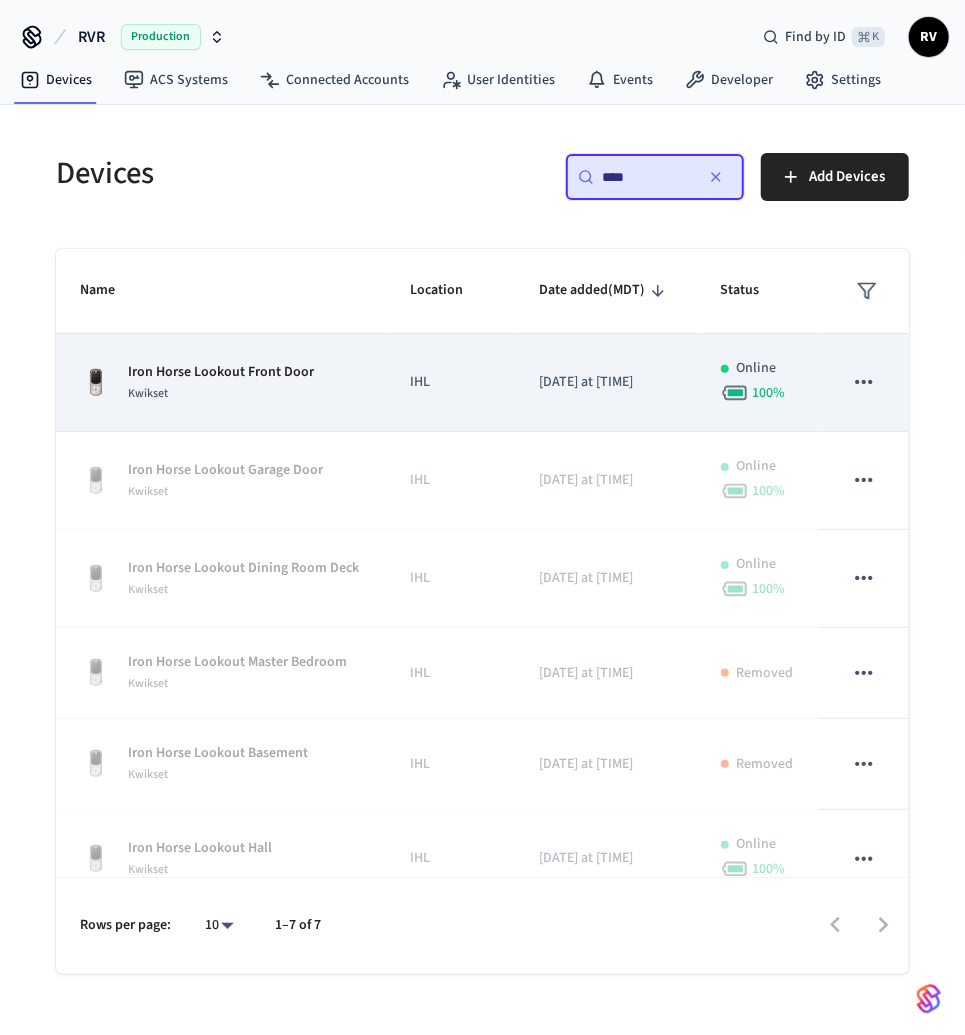 type on "****" 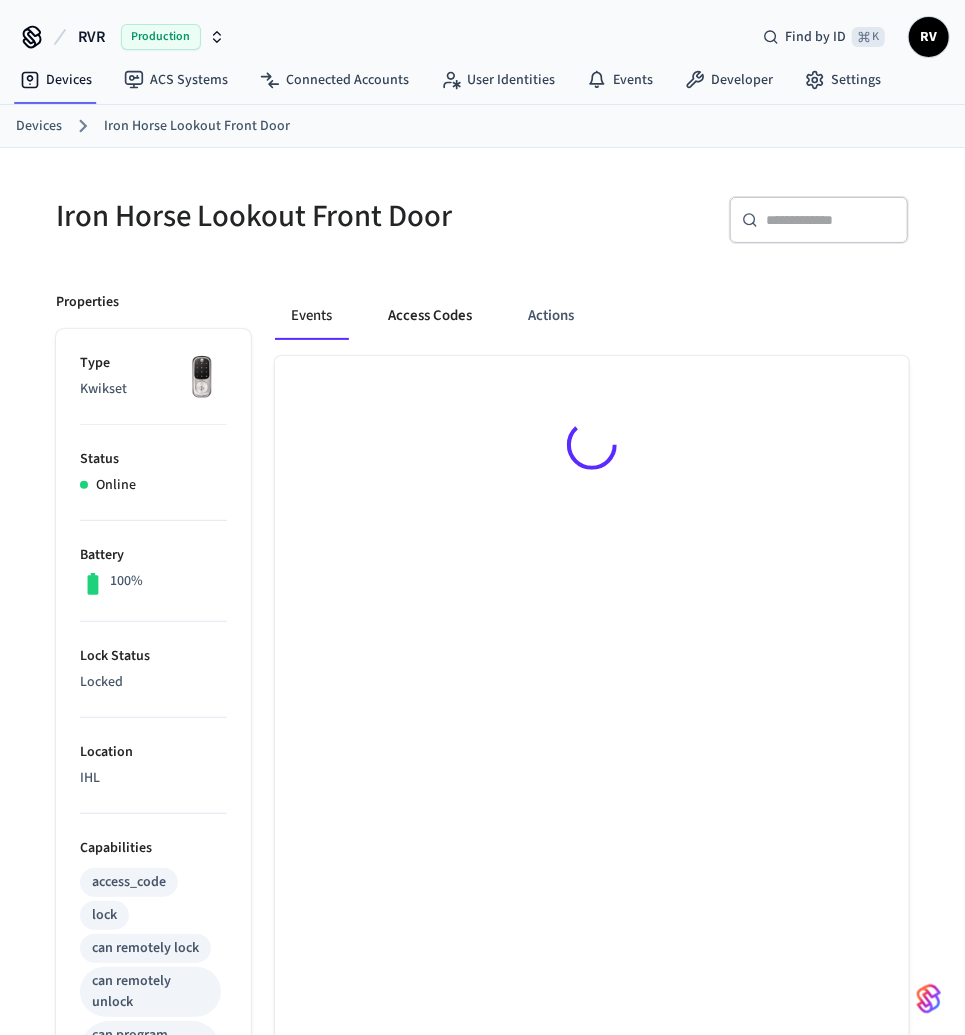 click on "Access Codes" at bounding box center [430, 316] 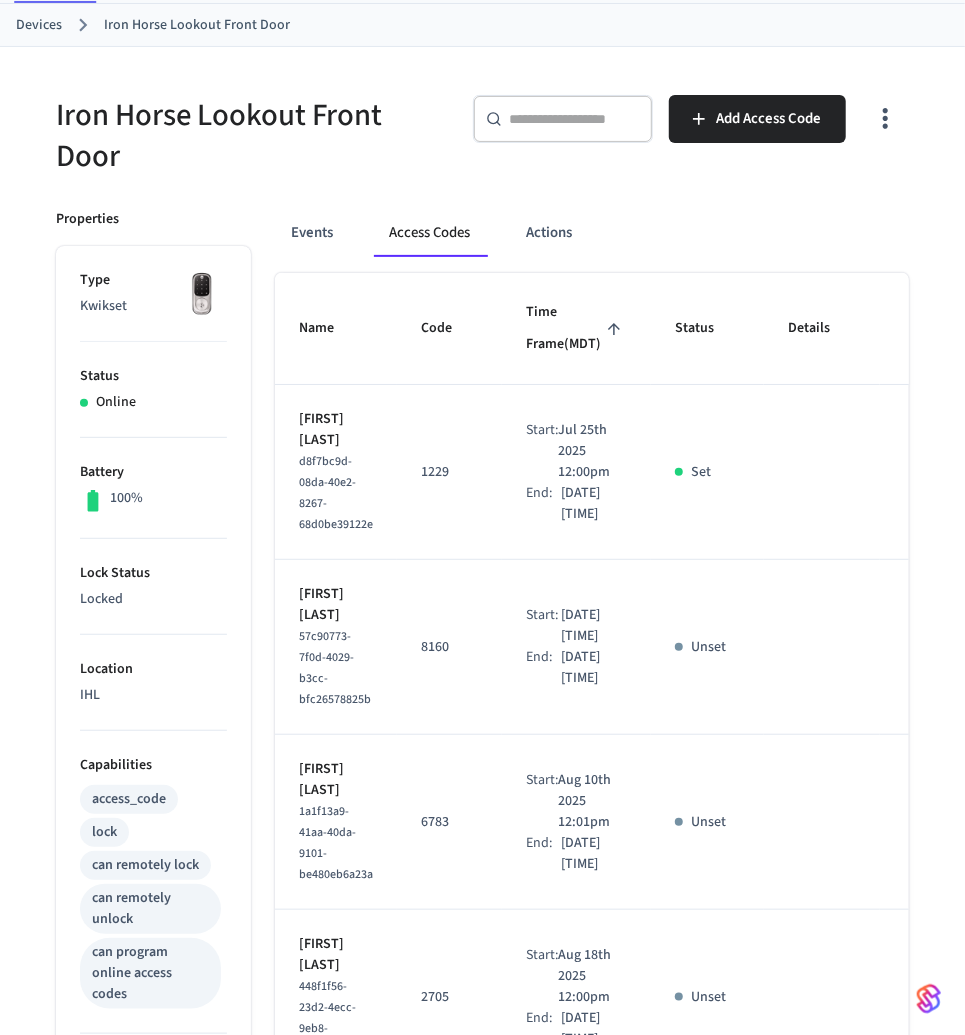 scroll, scrollTop: 102, scrollLeft: 0, axis: vertical 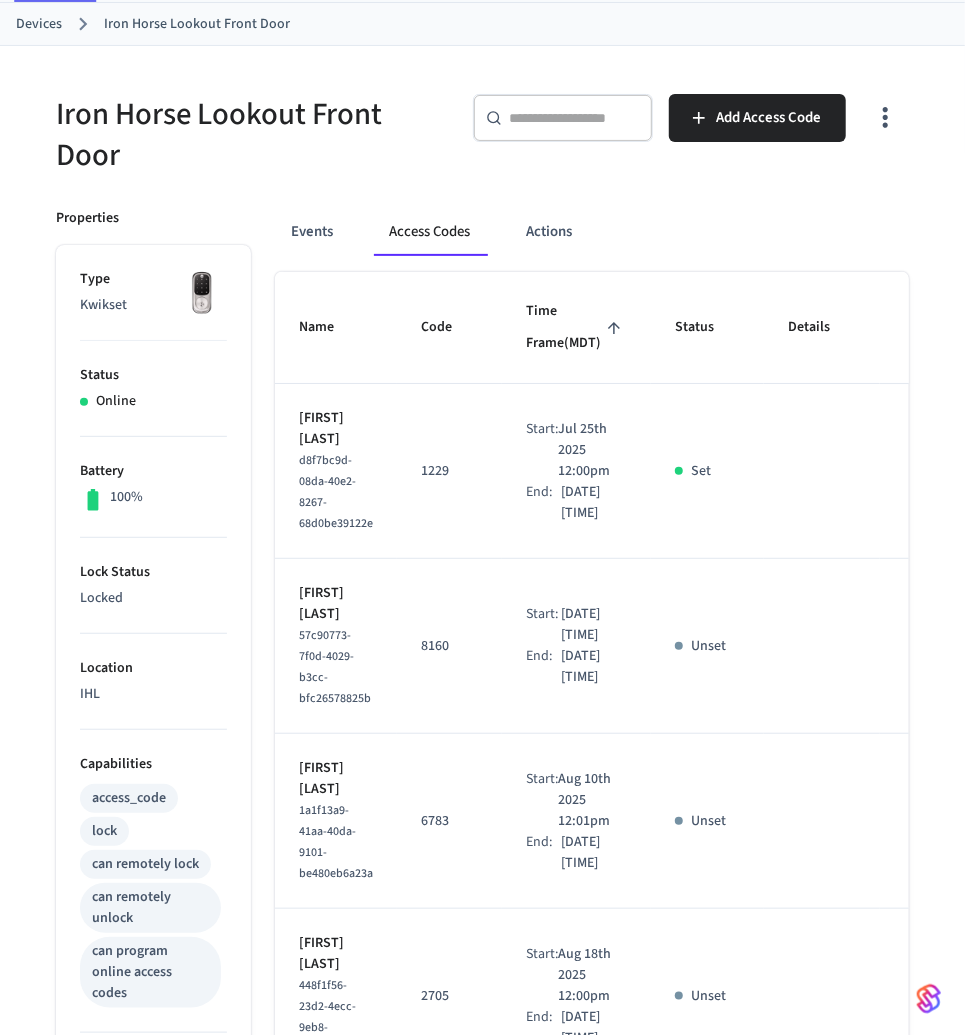 click on "Devices" at bounding box center (39, 24) 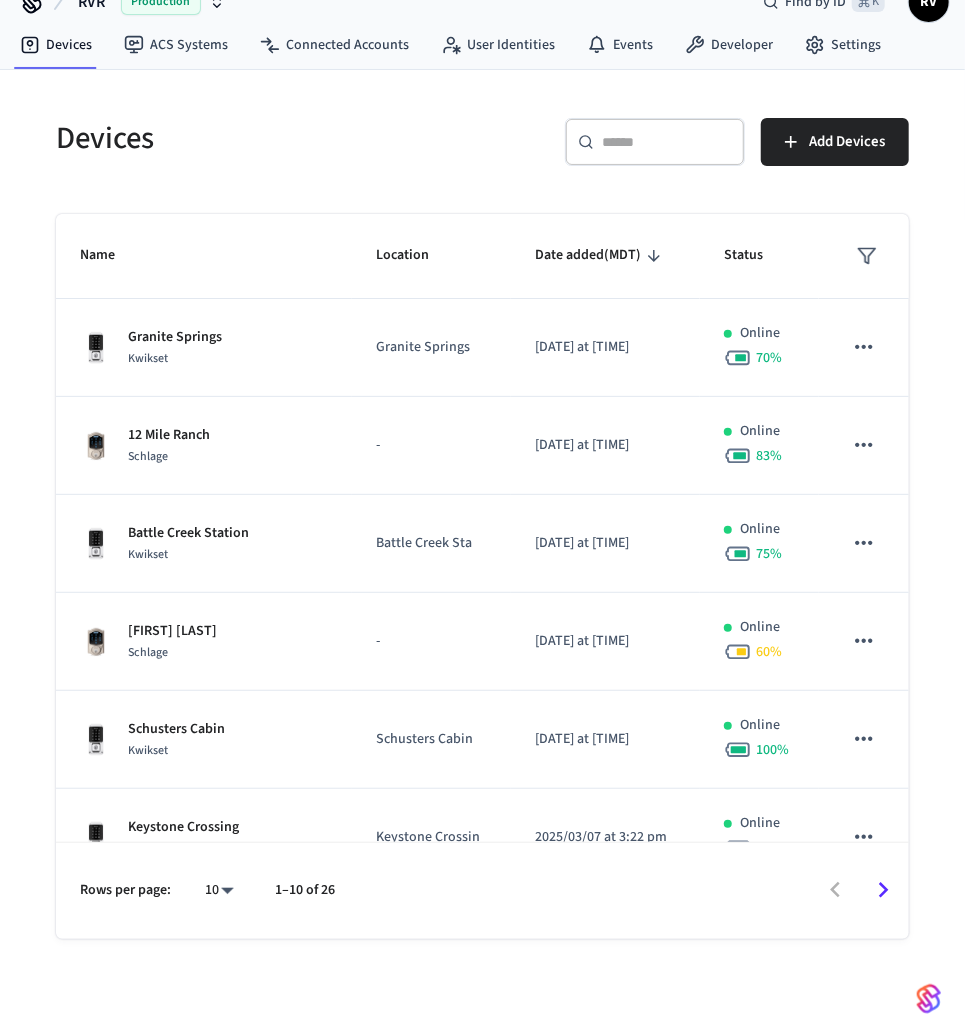 scroll, scrollTop: 0, scrollLeft: 0, axis: both 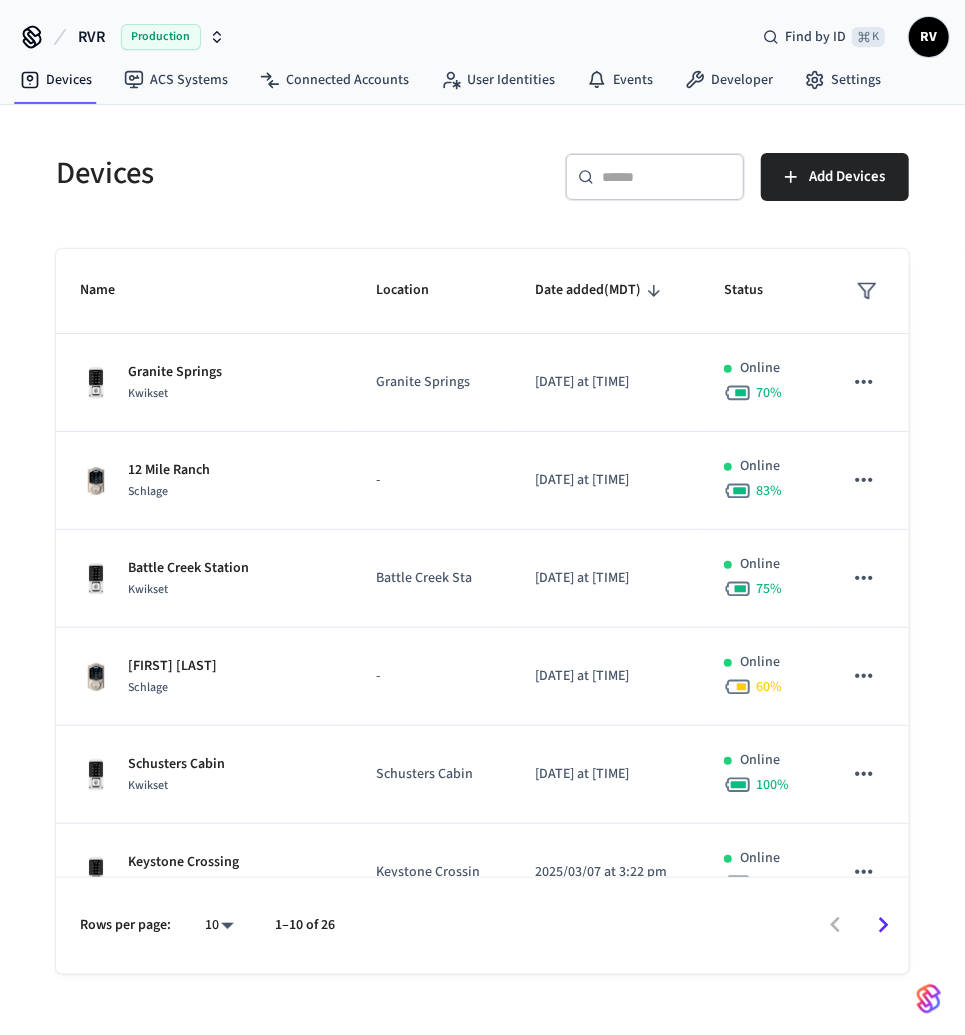 drag, startPoint x: 583, startPoint y: 200, endPoint x: 593, endPoint y: 198, distance: 10.198039 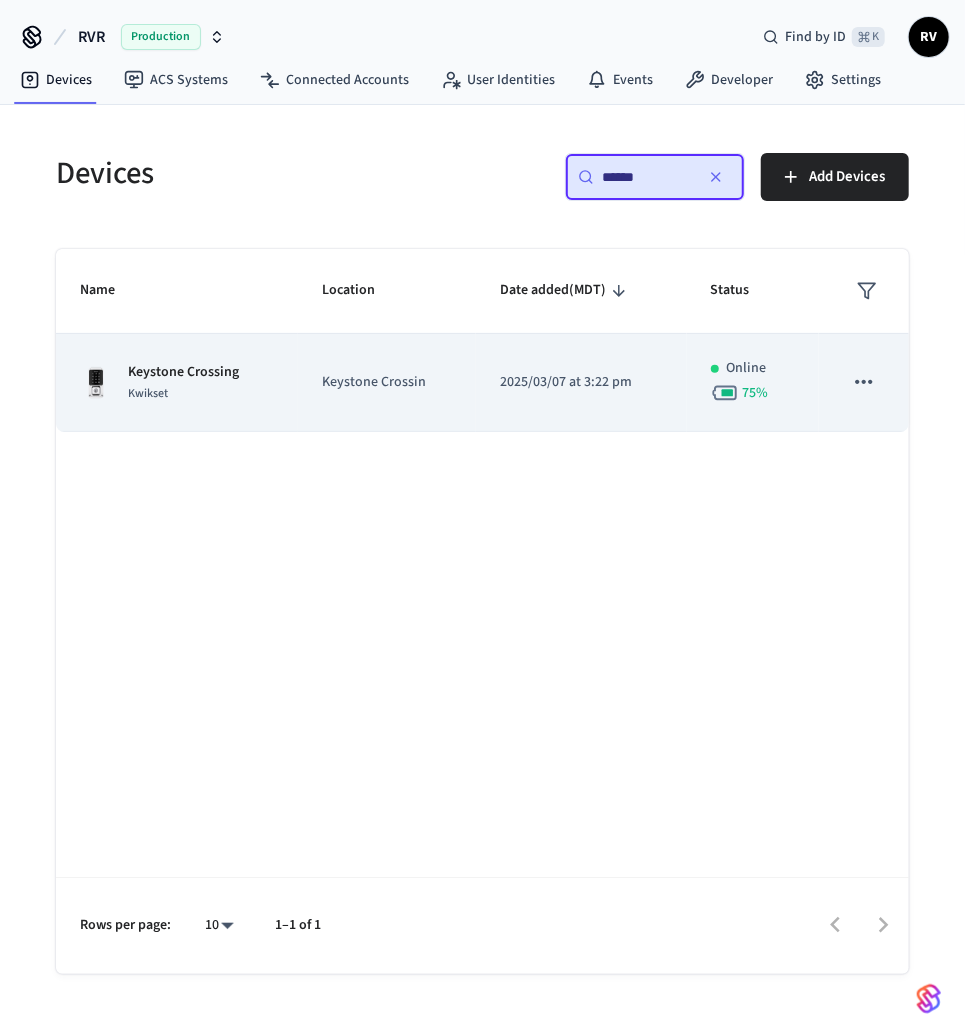 type on "******" 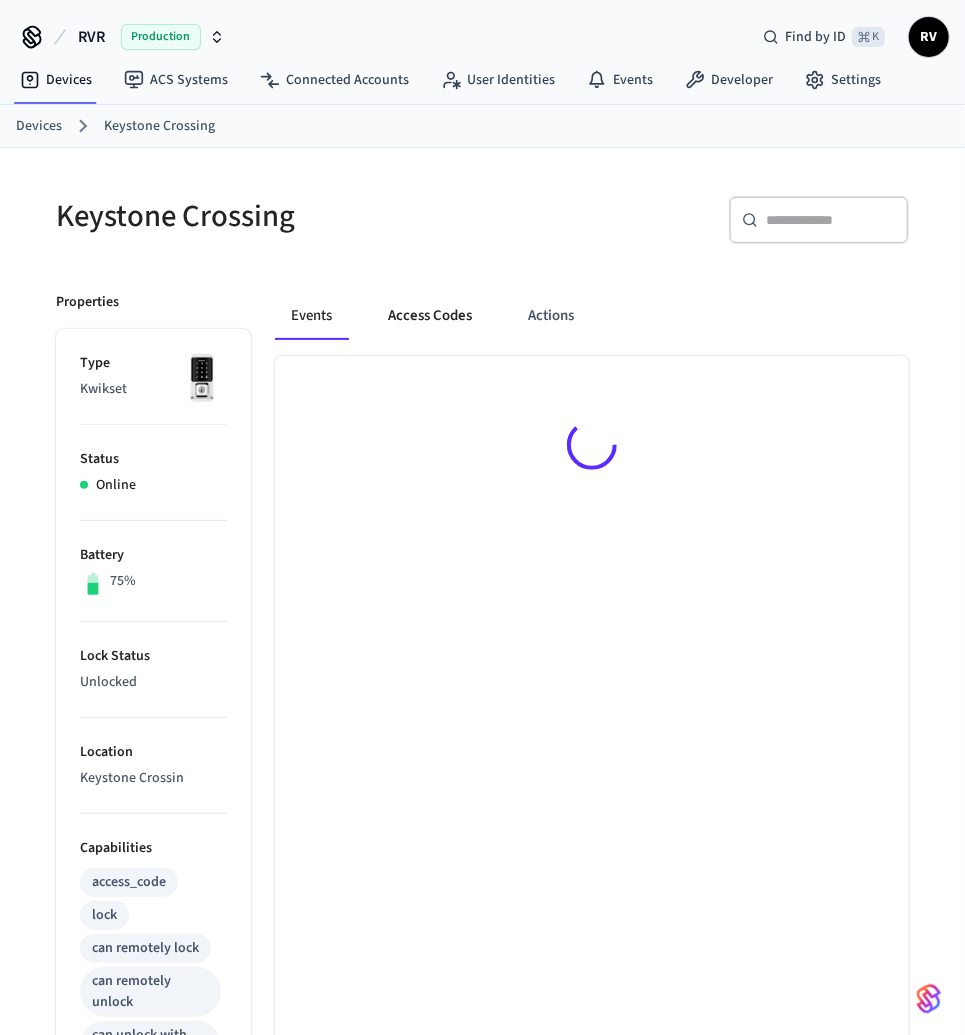 click on "Access Codes" at bounding box center (430, 316) 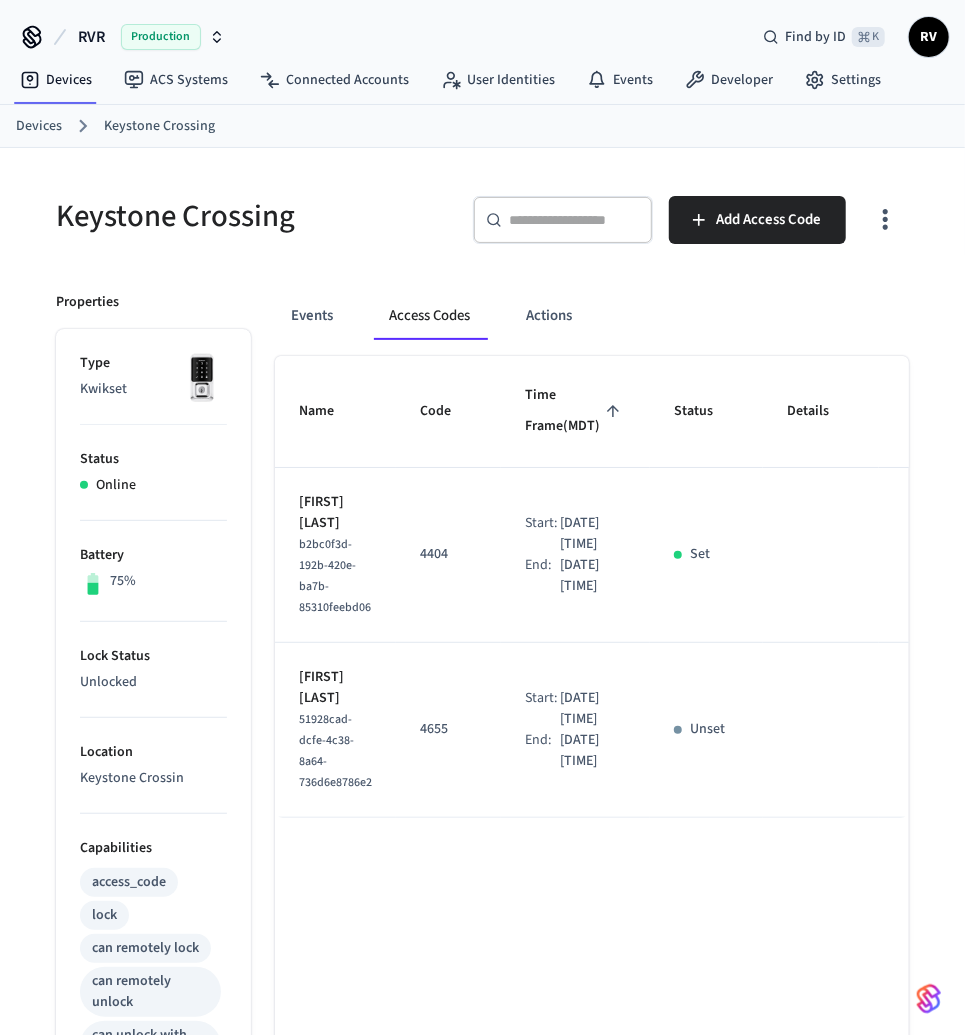 click on "Devices Keystone Crossing" at bounding box center [490, 126] 